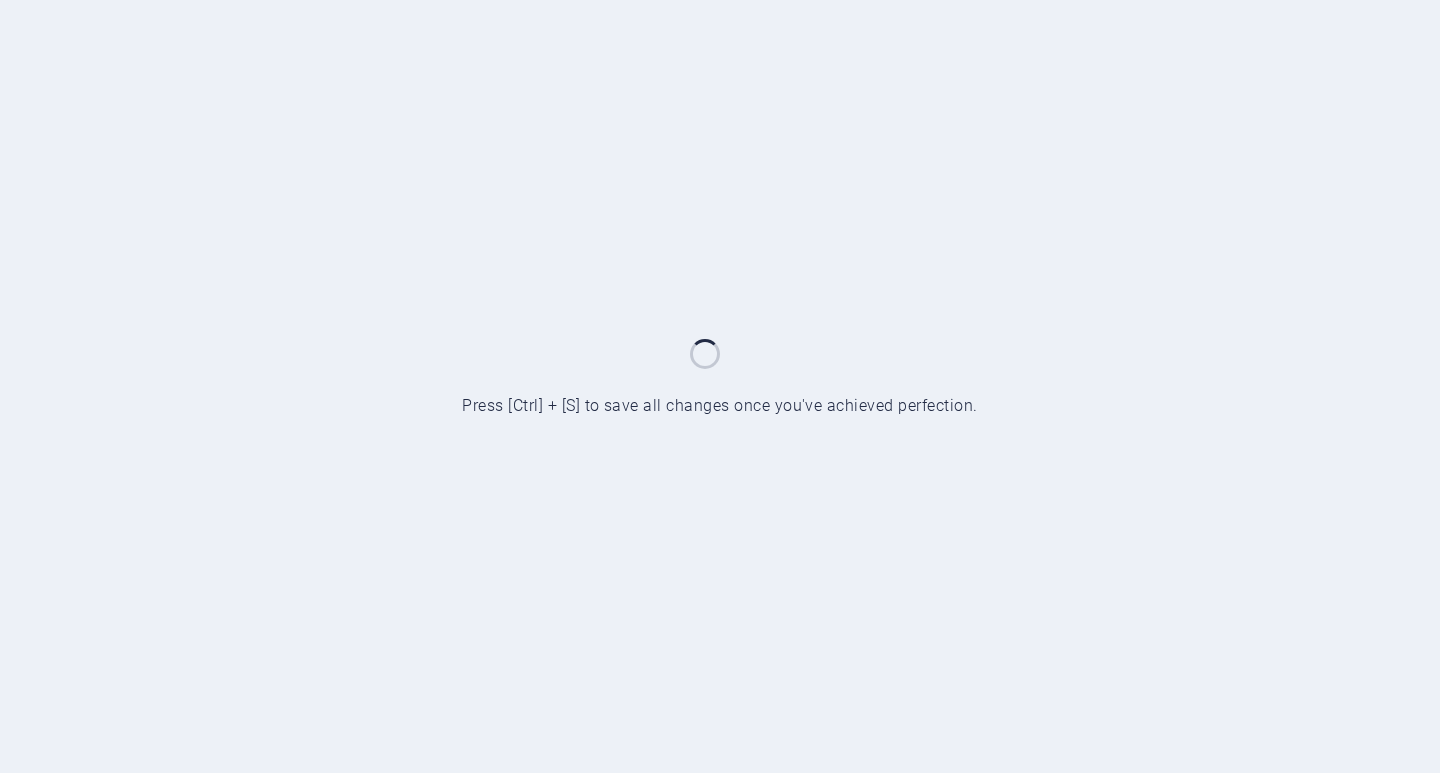 scroll, scrollTop: 0, scrollLeft: 0, axis: both 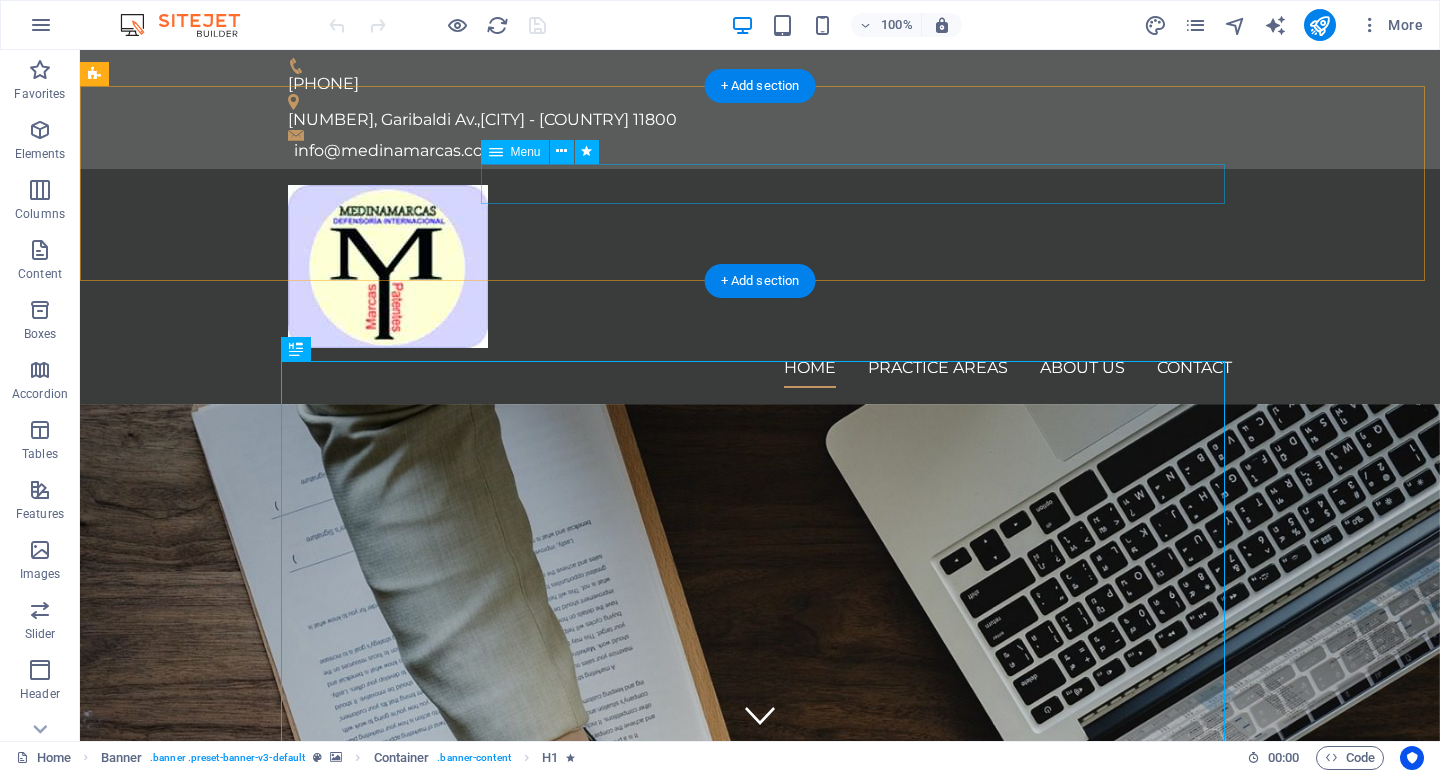 click on "Home Practice Areas About us Contact" at bounding box center [760, 368] 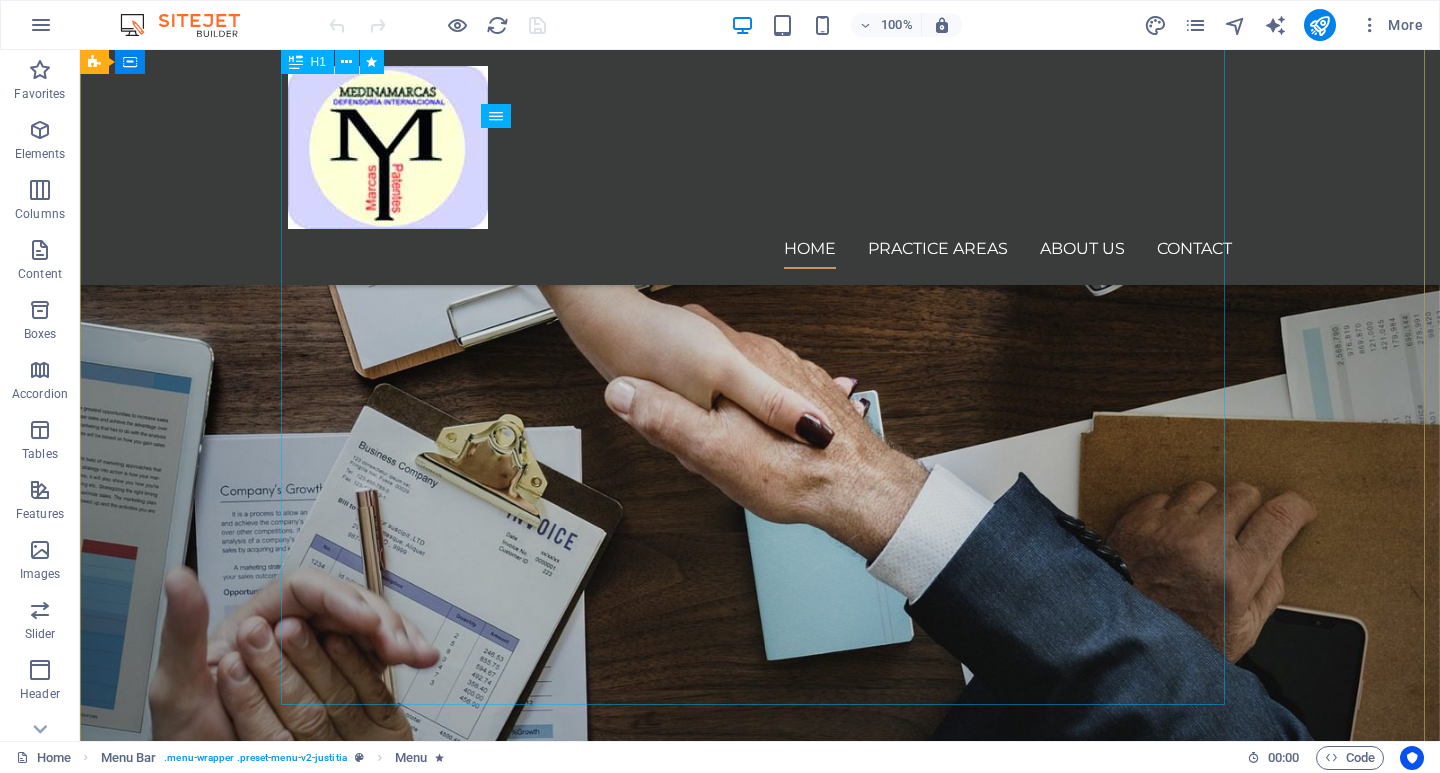 scroll, scrollTop: 0, scrollLeft: 0, axis: both 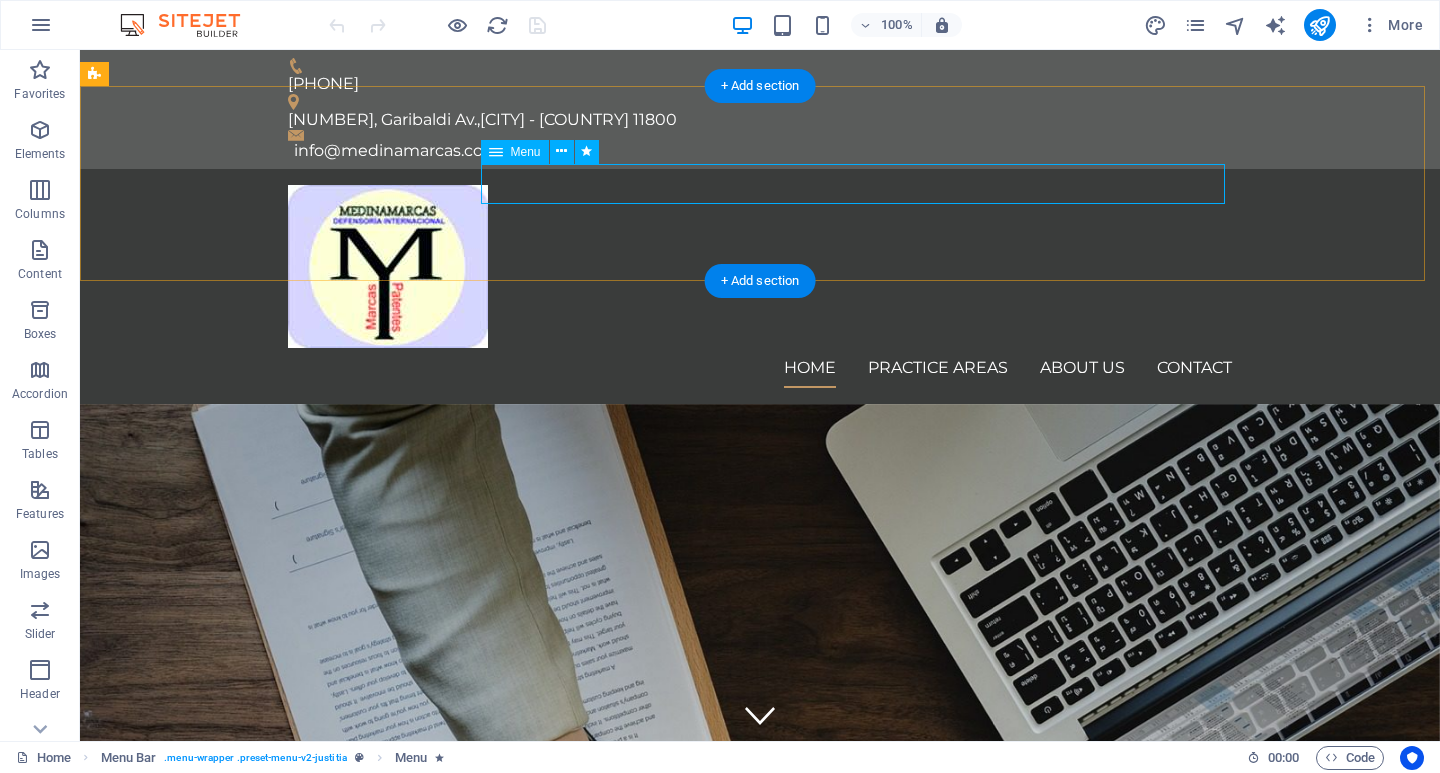 click on "Home Practice Areas About us Contact" at bounding box center (760, 368) 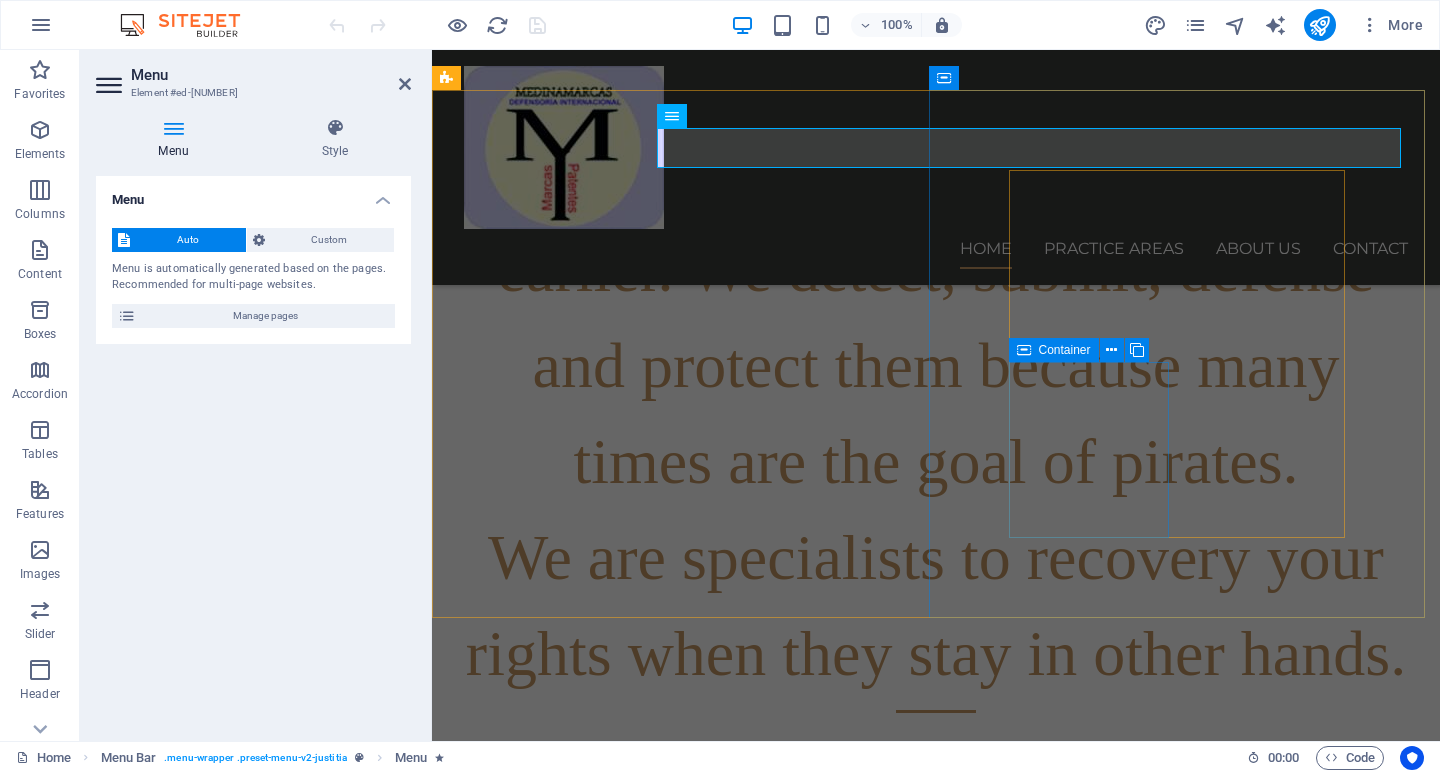 scroll, scrollTop: 0, scrollLeft: 0, axis: both 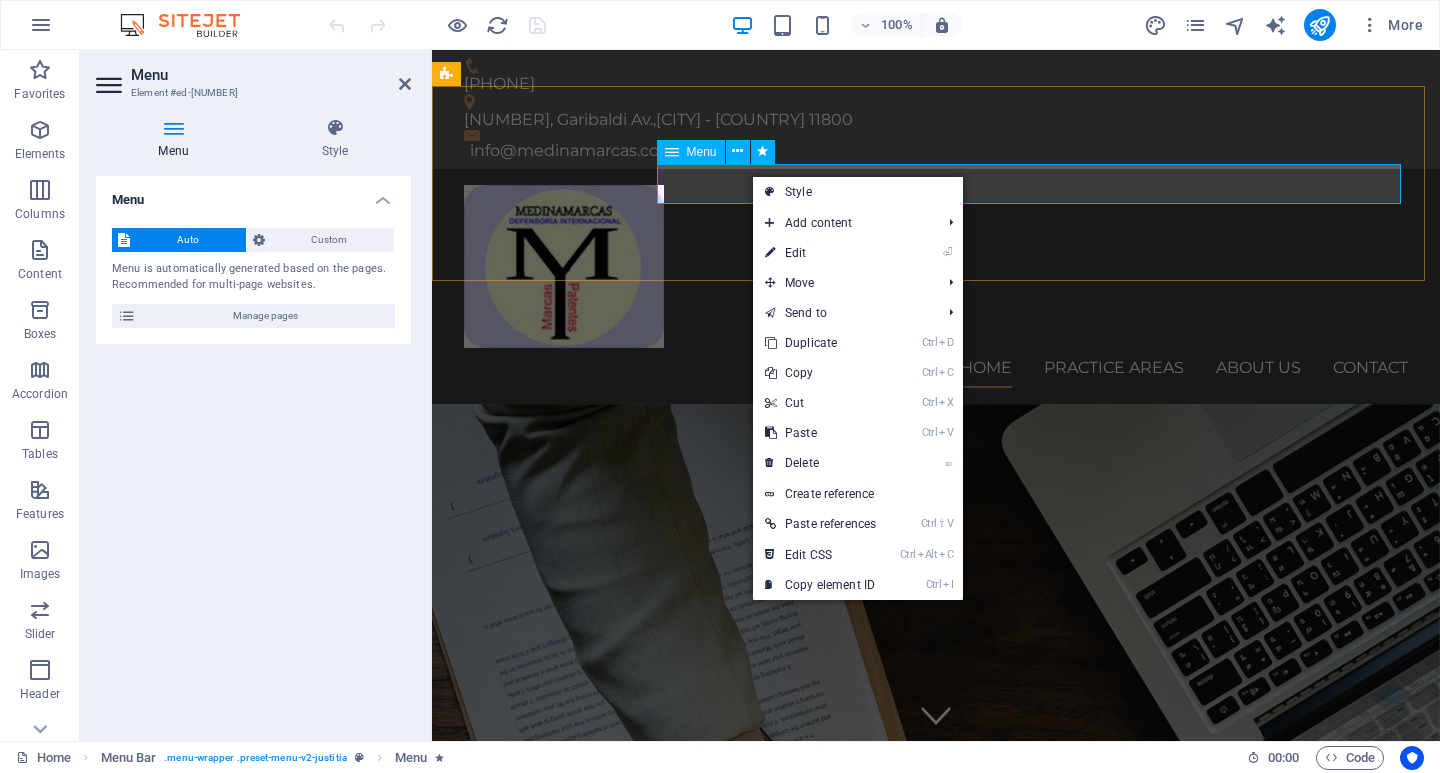 click on "Home Practice Areas About us Contact" at bounding box center (936, 368) 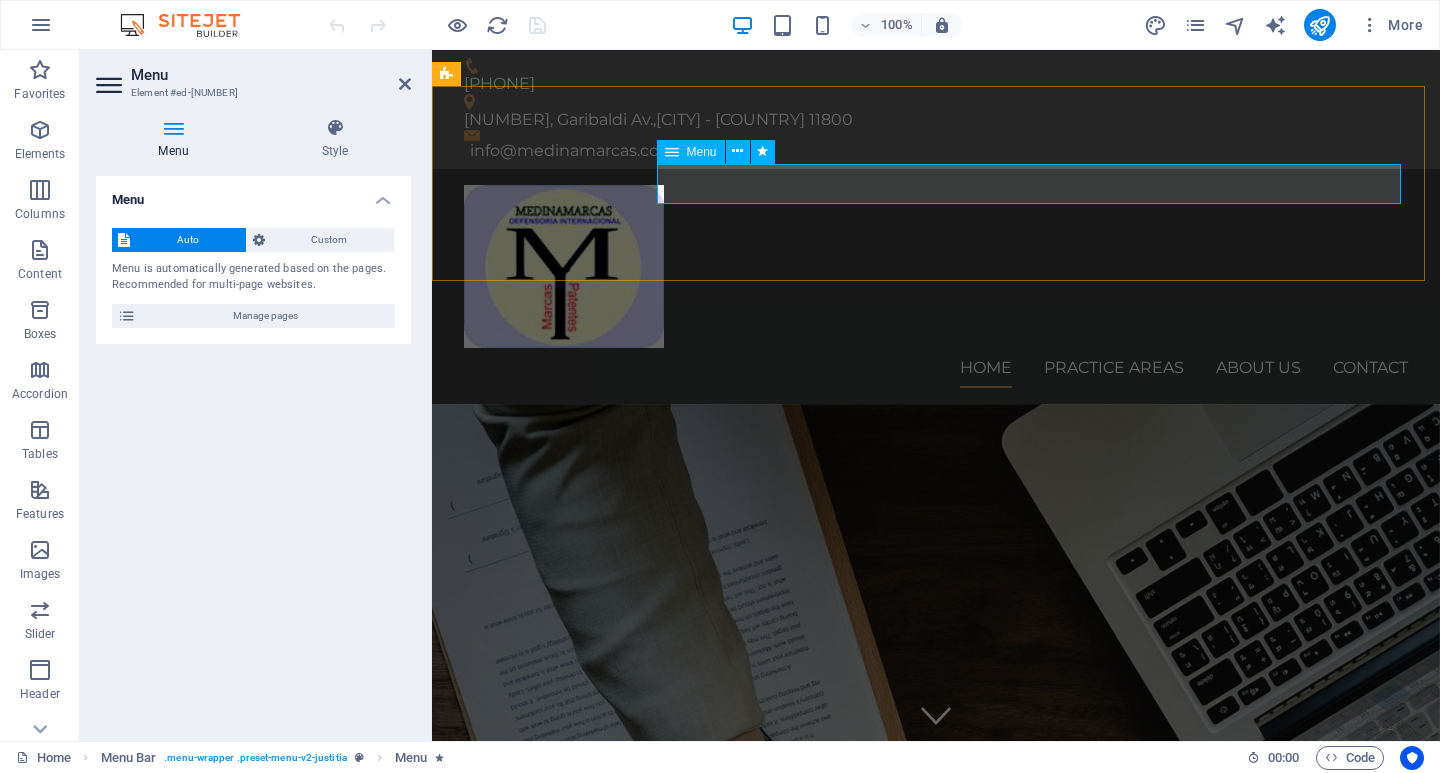 click on "Home Practice Areas About us Contact" at bounding box center [936, 368] 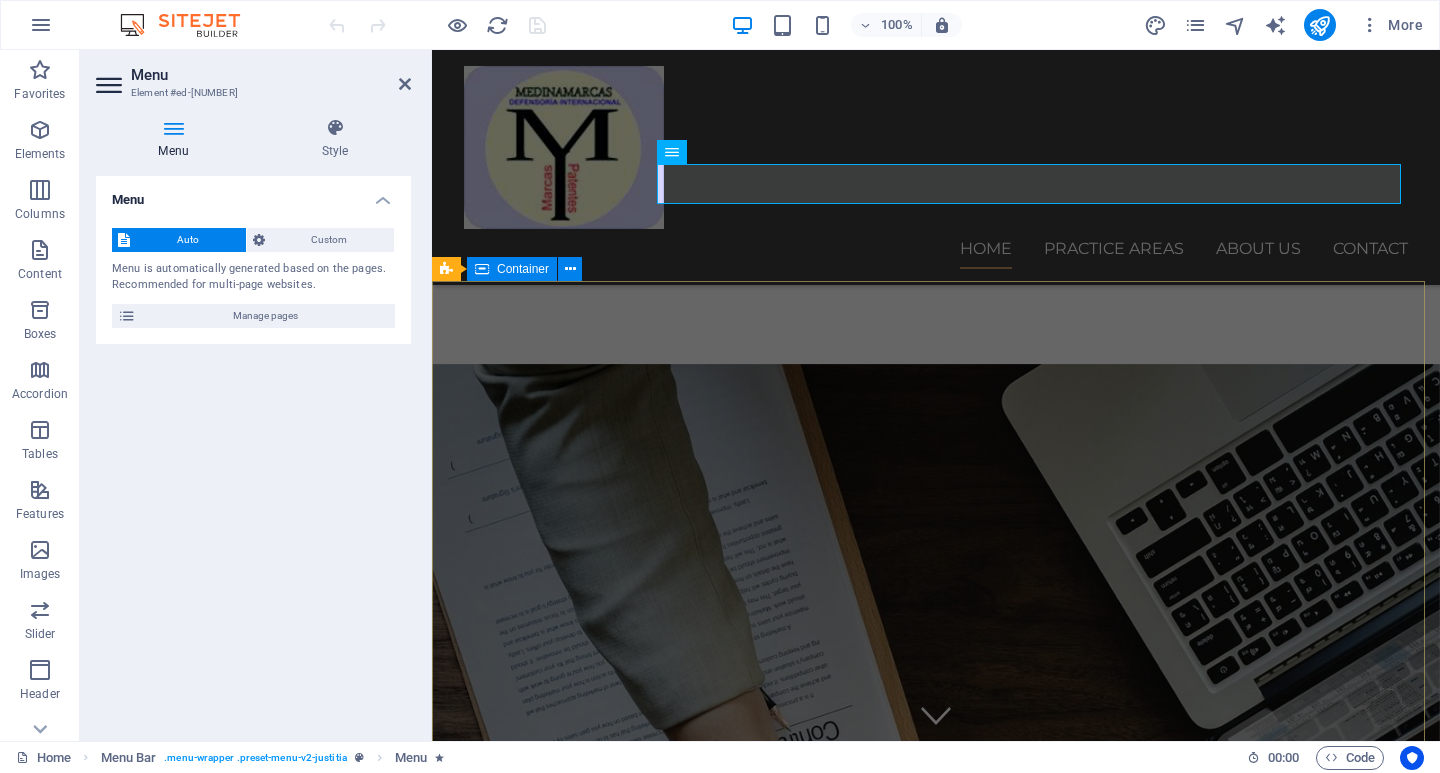 scroll, scrollTop: 1209, scrollLeft: 0, axis: vertical 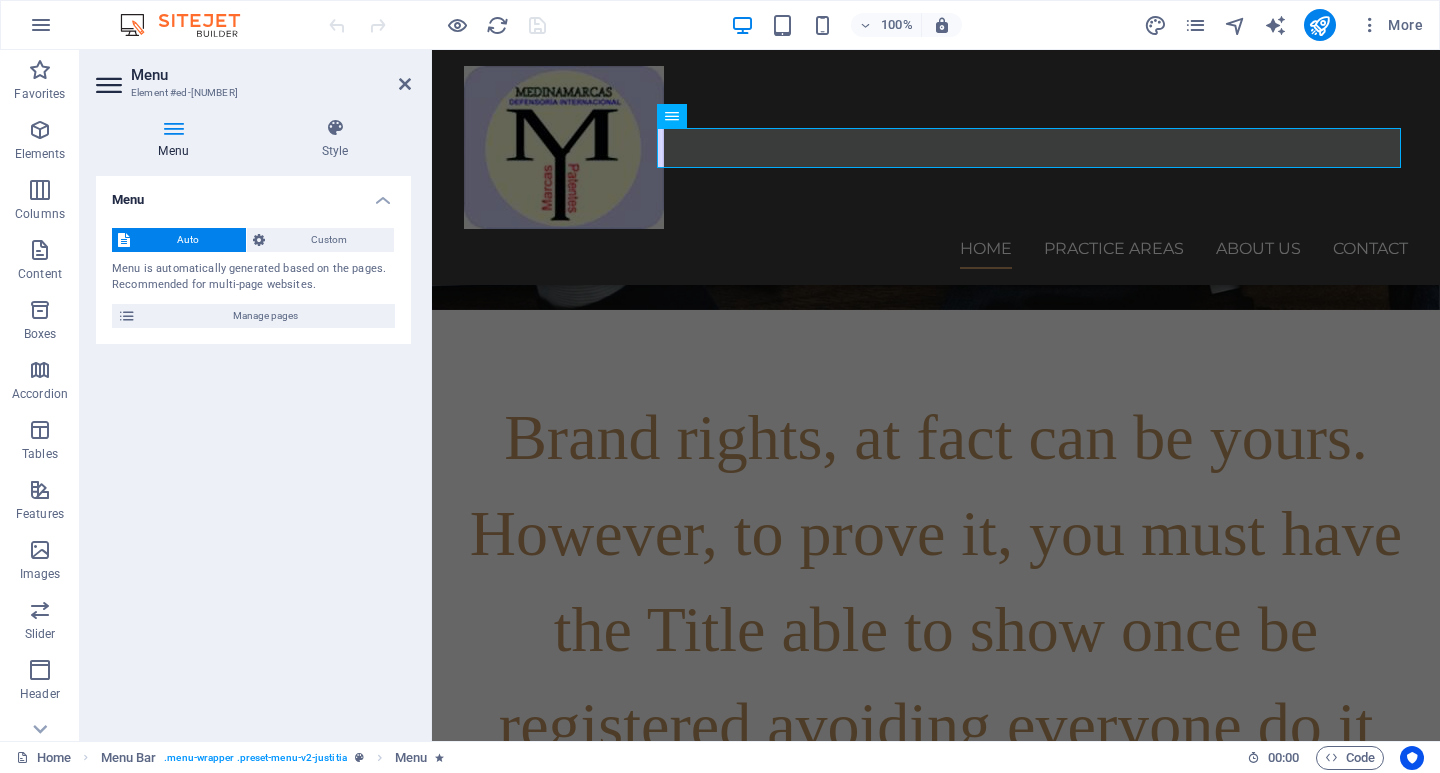 click on "Menu Auto Custom Menu is automatically generated based on the pages. Recommended for multi-page websites. Manage pages Menu items 1 None Page External Element Phone Email Page Home Practice Areas About us Contact Legal Notice Privacy Element
URL / Phone Email Link text Home Link target New tab Same tab Overlay Title Additional link description, should not be the same as the link text. The title is most often shown as a tooltip text when the mouse moves over the element. Leave empty if uncertain. Relationship Sets the  relationship of this link to the link target . For example, the value "nofollow" instructs search engines not to follow the link. Can be left empty. alternate author bookmark external help license next nofollow noreferrer noopener prev search tag Button Design None Default Primary Secondary 2 None Page External Element Phone Email Page Home Practice Areas About us Contact Legal Notice Privacy Element
URL /practice-areas Phone Email Link text Title" at bounding box center (253, 450) 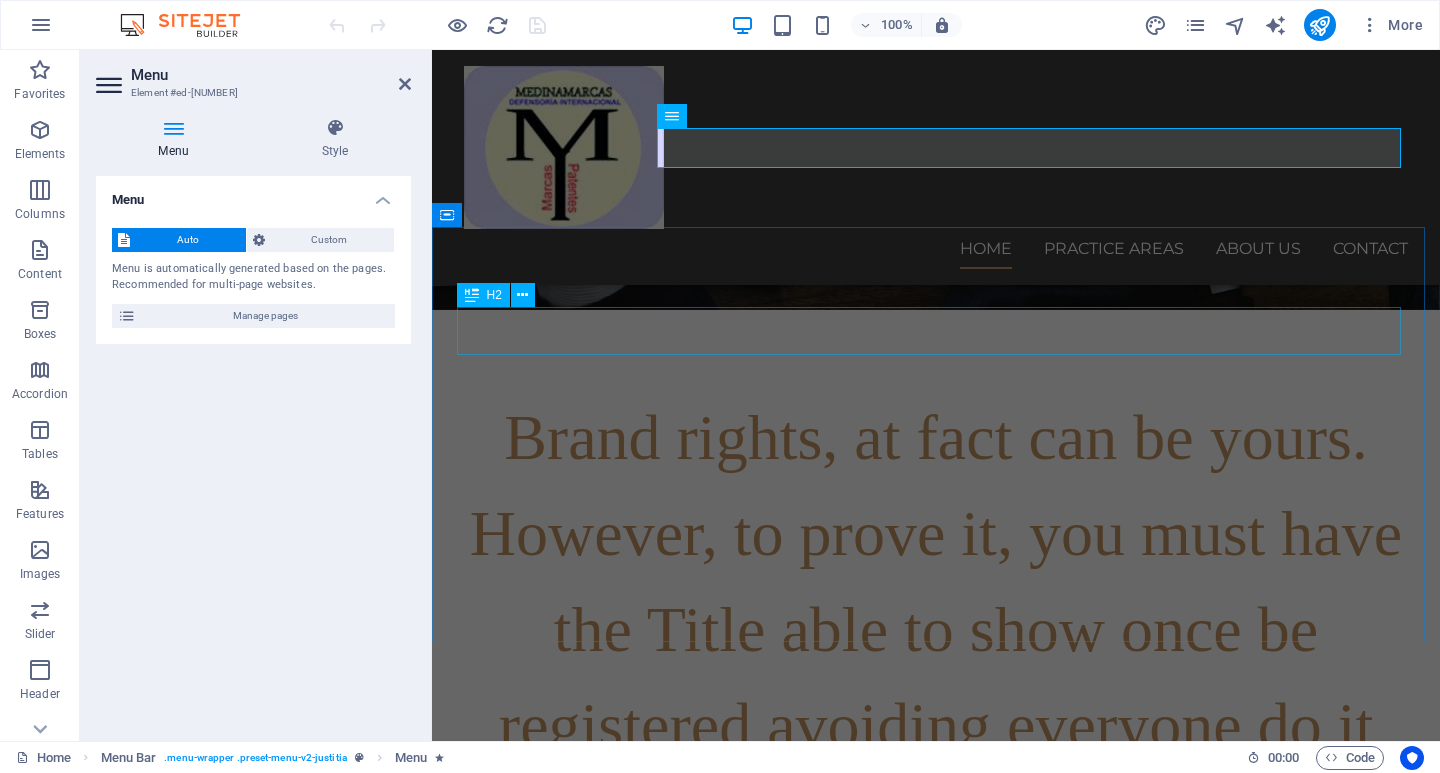 click on "Our services for you" at bounding box center [936, 1569] 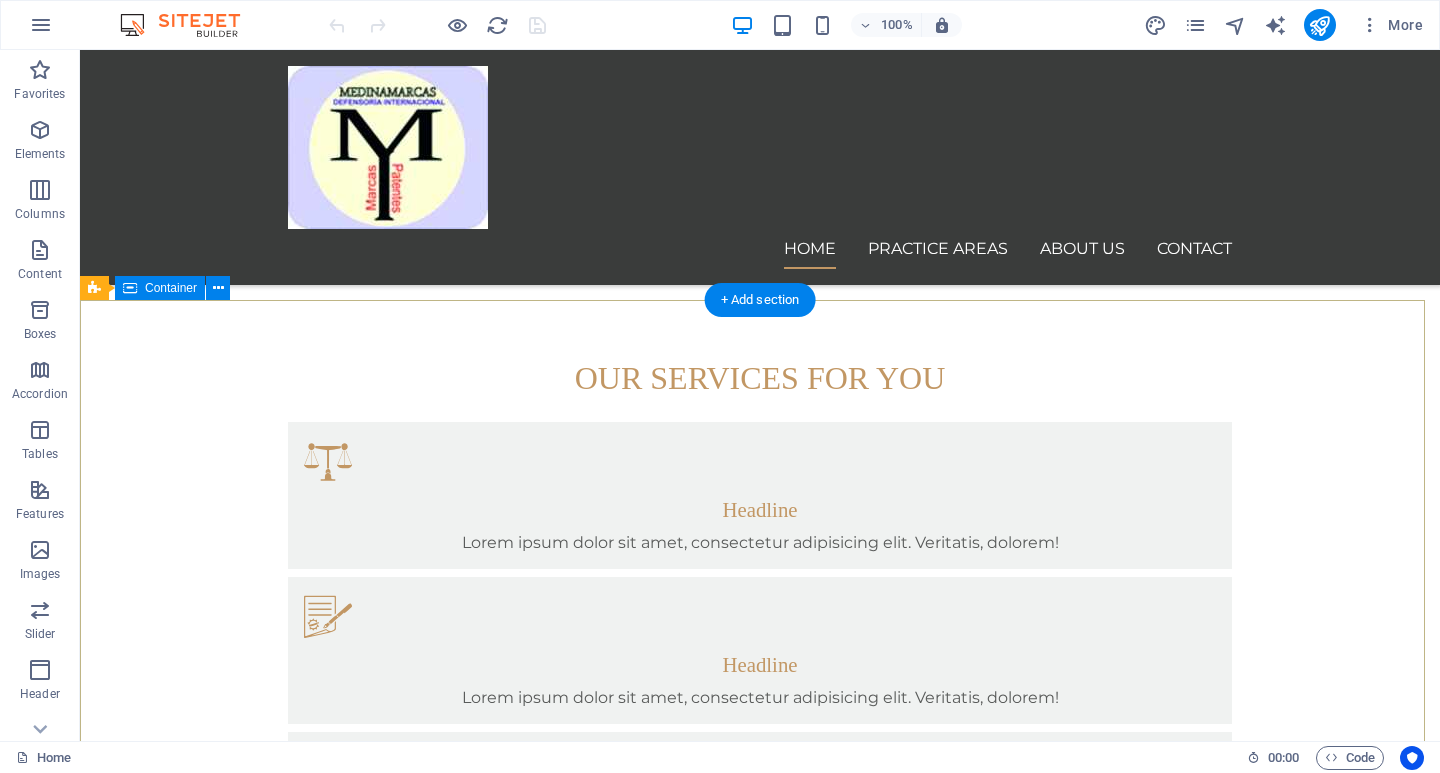 scroll, scrollTop: 2938, scrollLeft: 0, axis: vertical 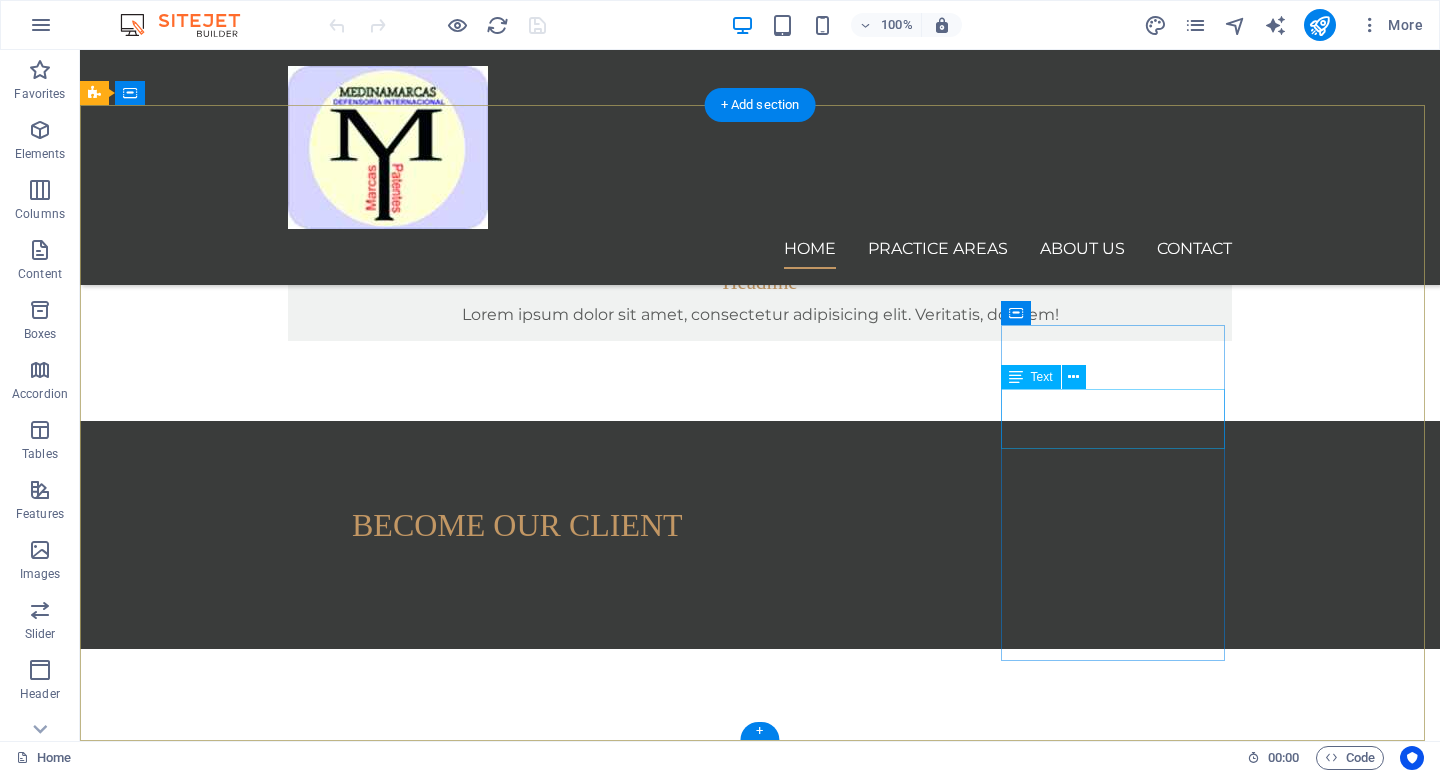 click on "[PHONE] [PHONE] [PHONE]" at bounding box center [568, 5275] 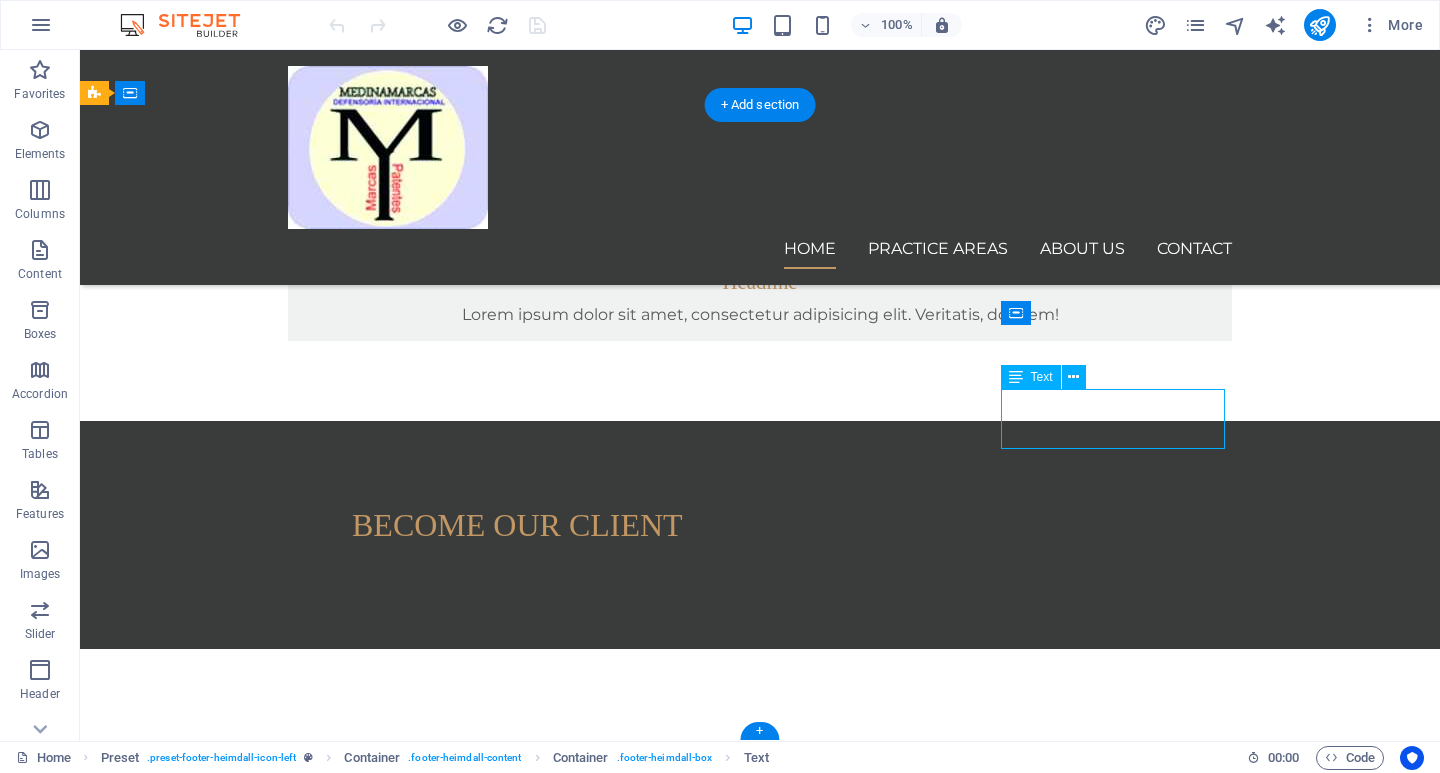click on "[PHONE] [PHONE] [PHONE]" at bounding box center [568, 5275] 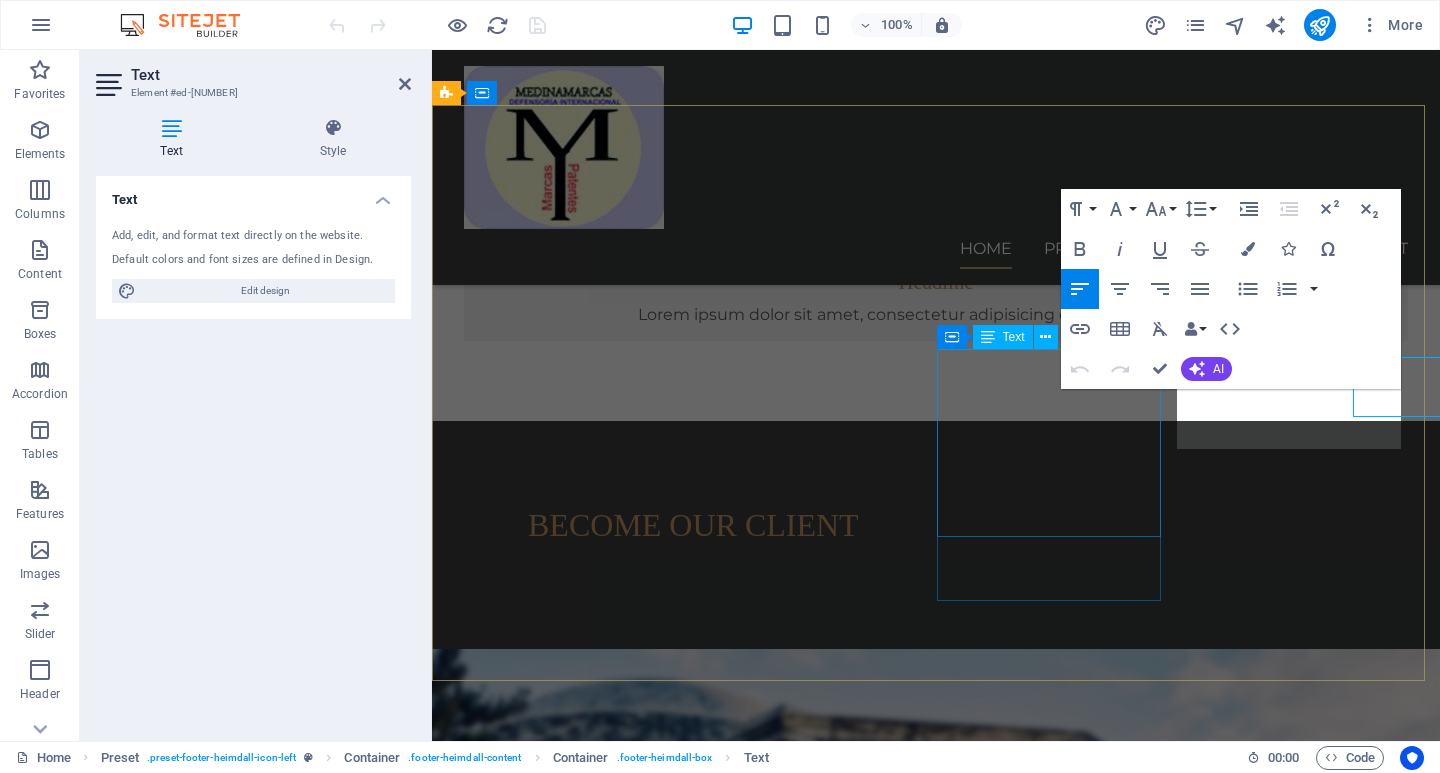 scroll, scrollTop: 2970, scrollLeft: 0, axis: vertical 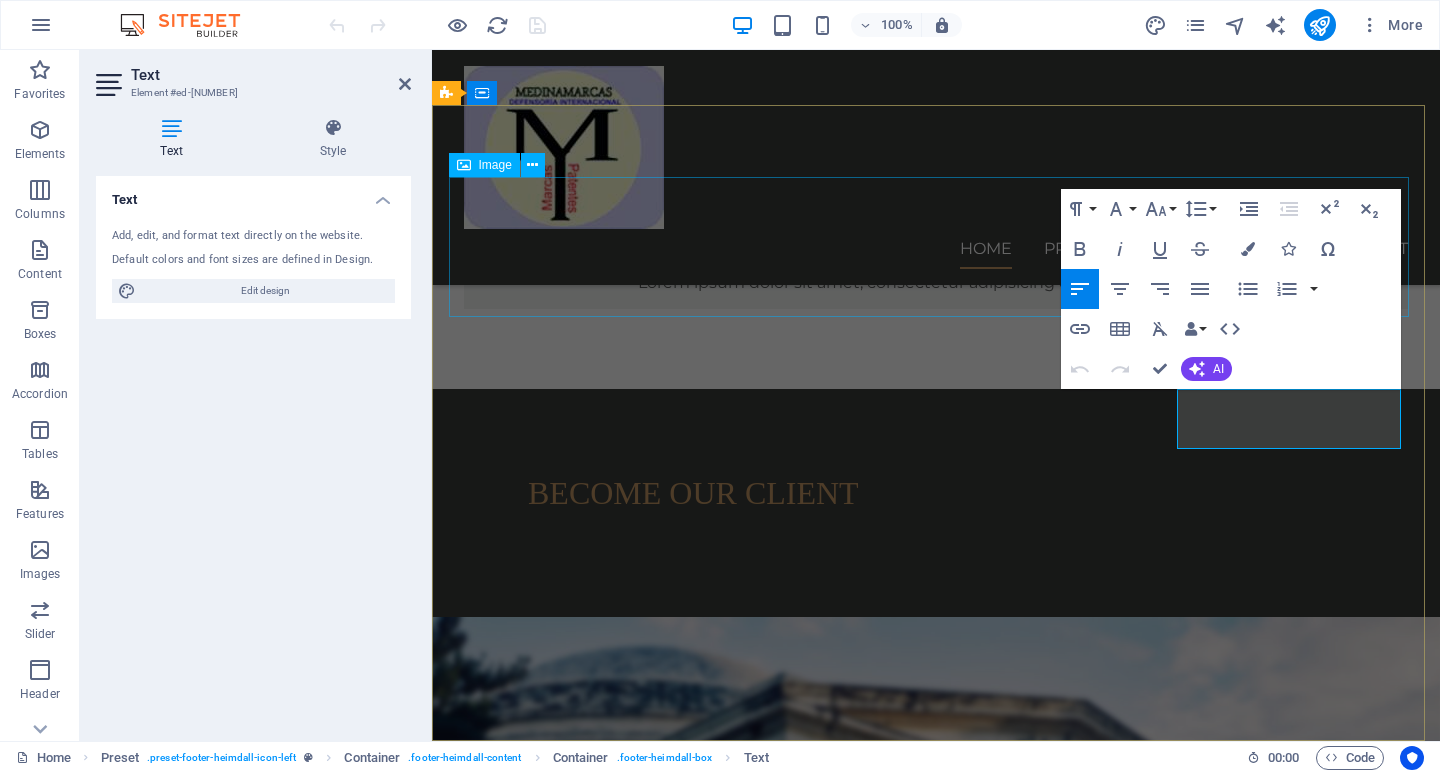 click at bounding box center (920, 4695) 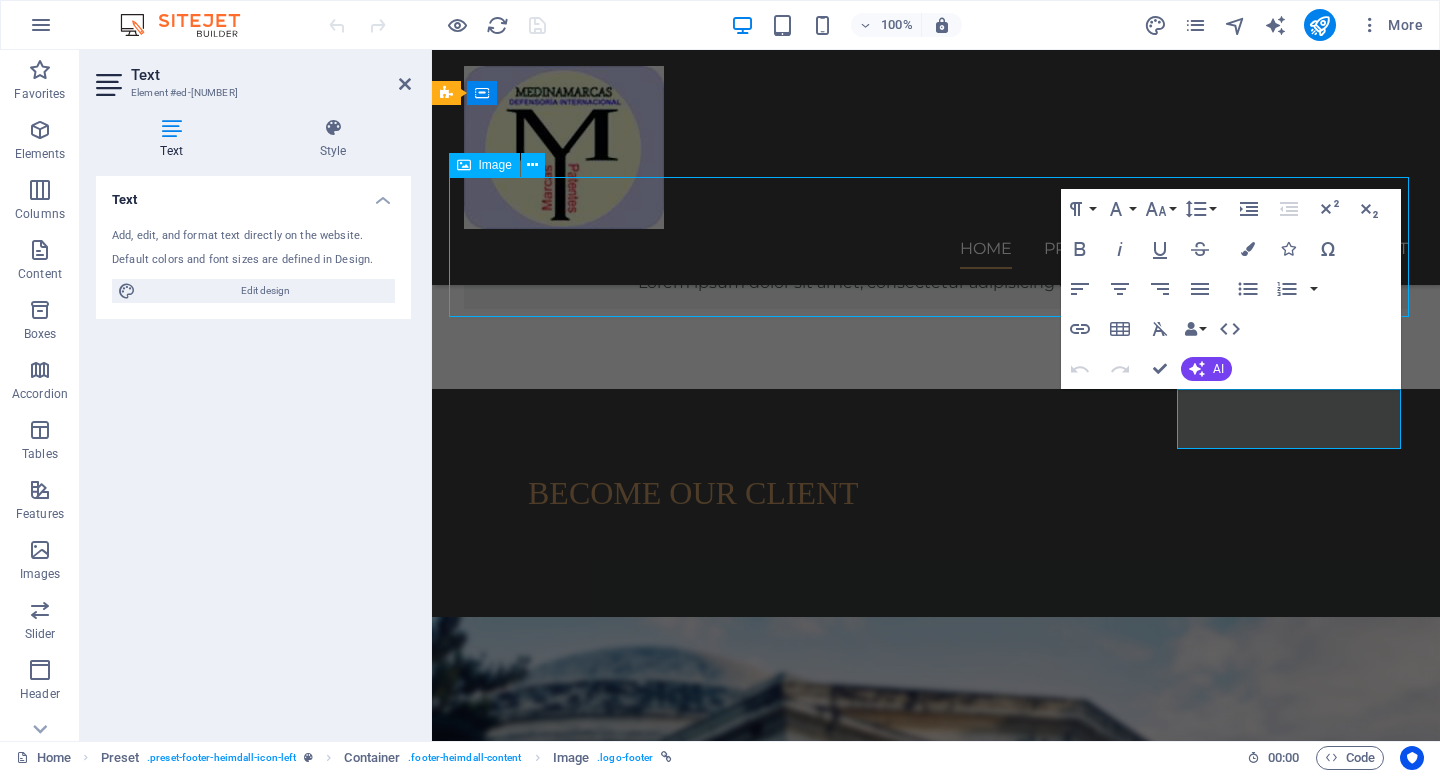 scroll, scrollTop: 2938, scrollLeft: 0, axis: vertical 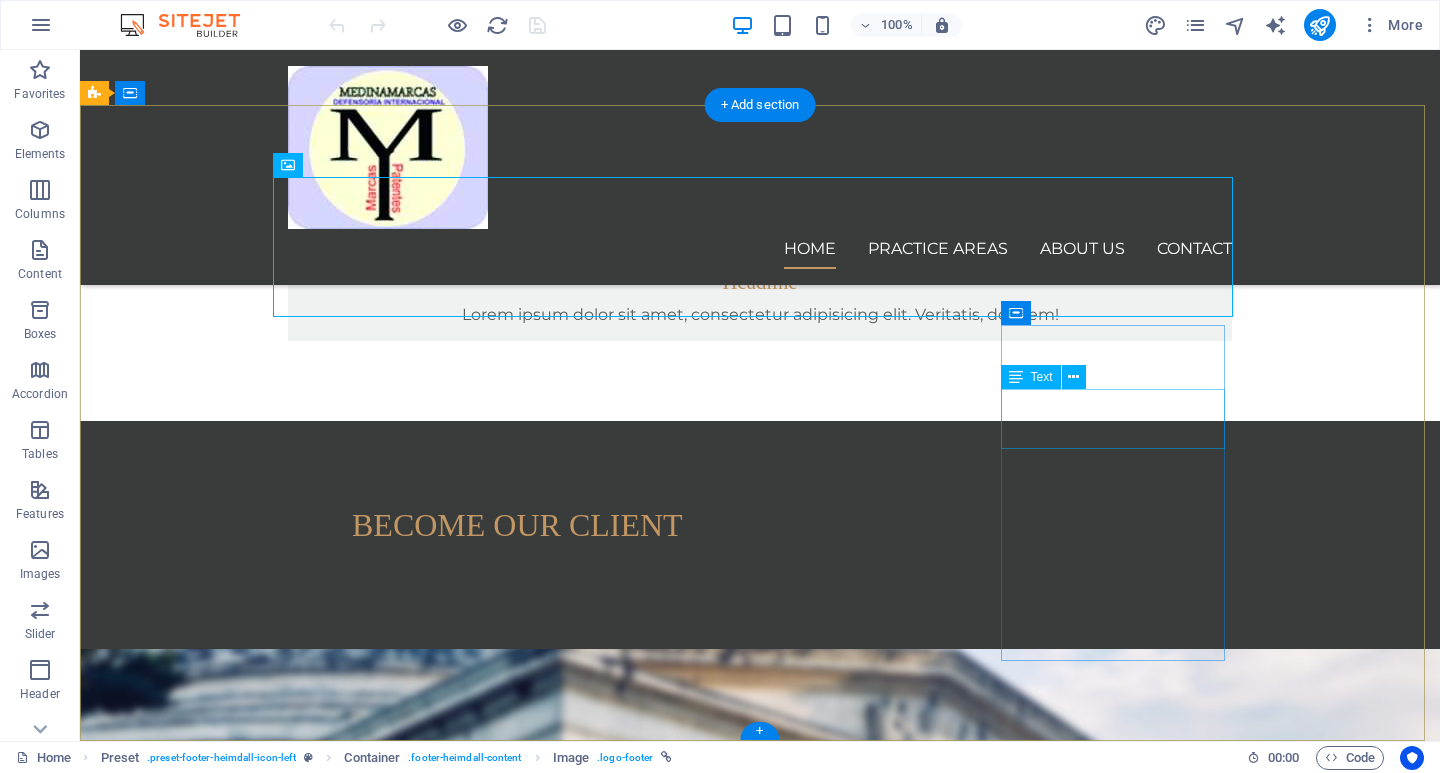 click on "[PHONE] [PHONE] [PHONE]" at bounding box center [568, 5275] 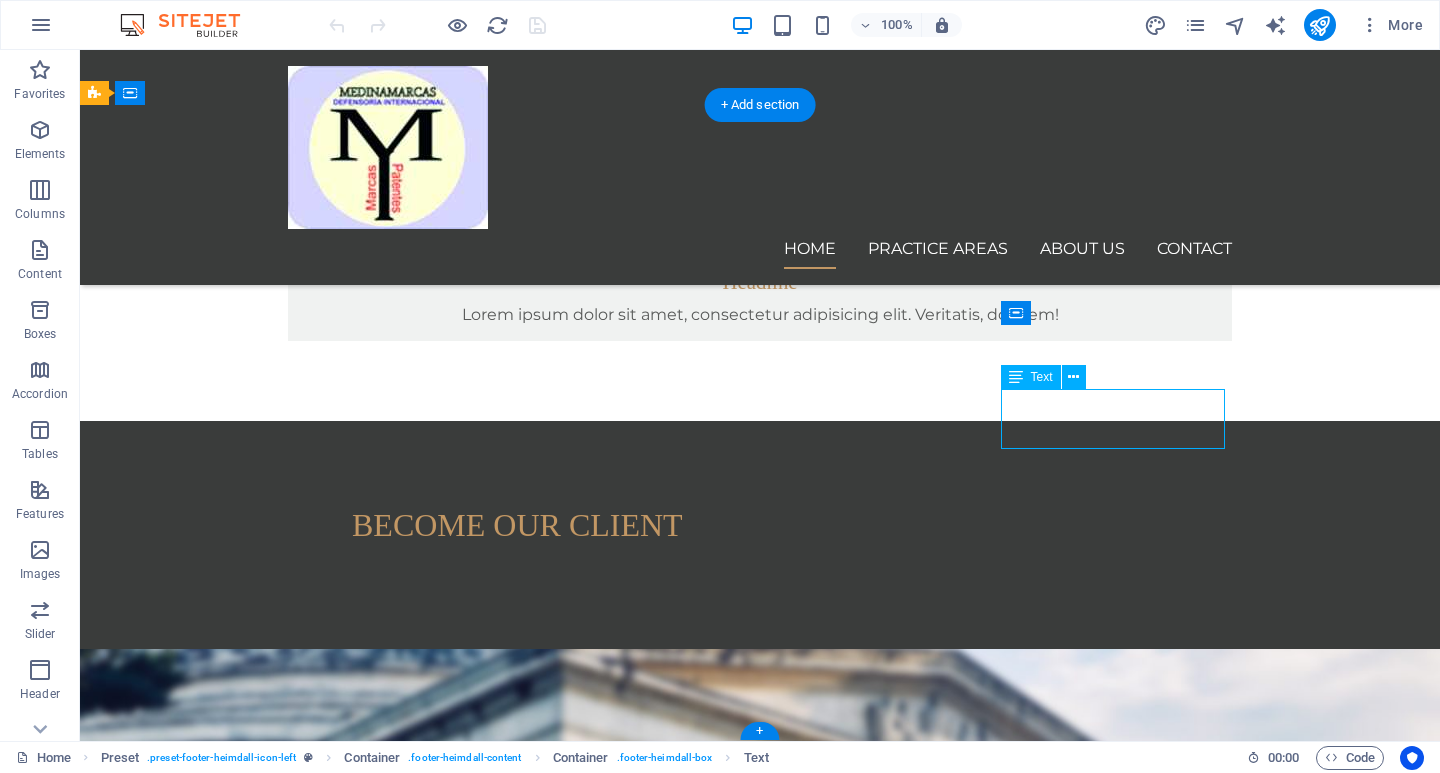 click on "[PHONE] [PHONE] [PHONE]" at bounding box center [568, 5275] 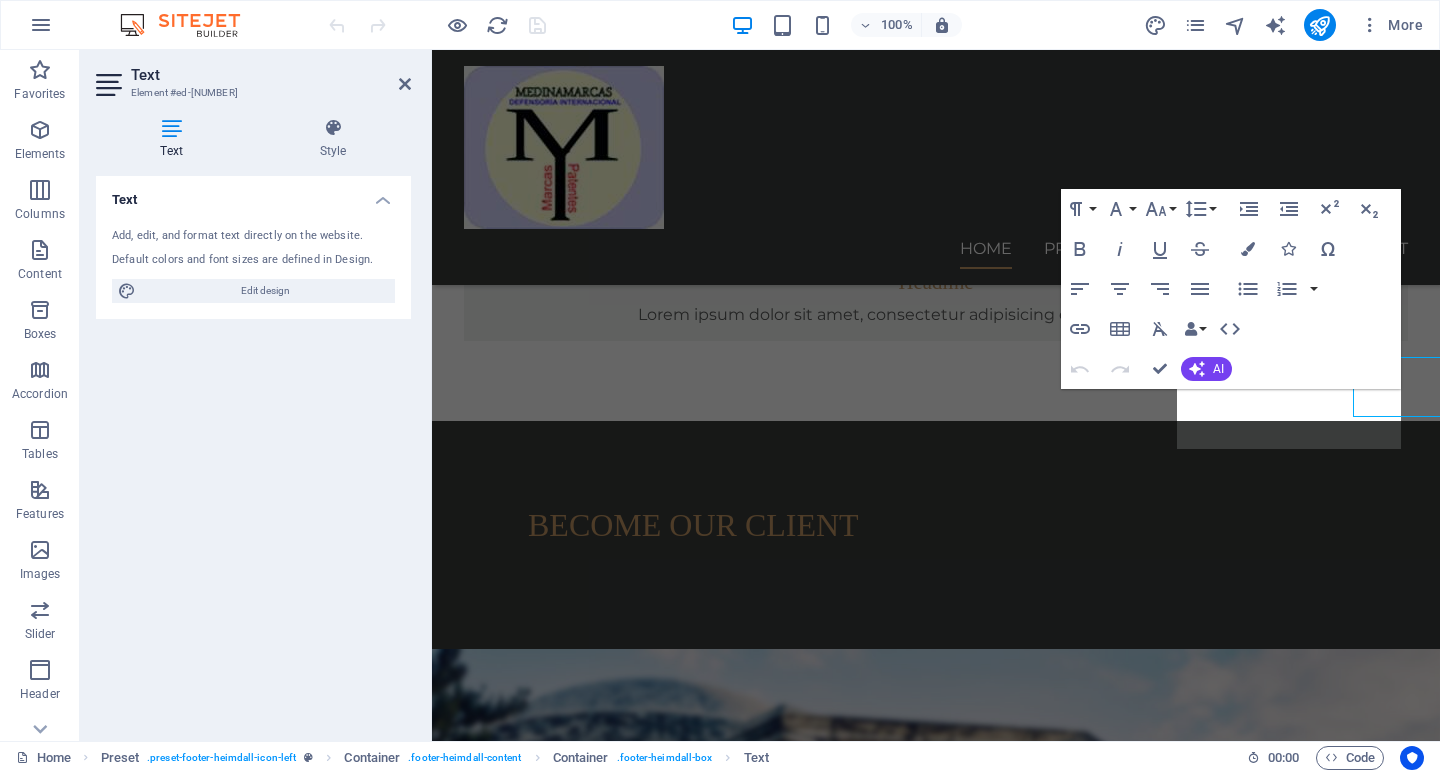 scroll, scrollTop: 2970, scrollLeft: 0, axis: vertical 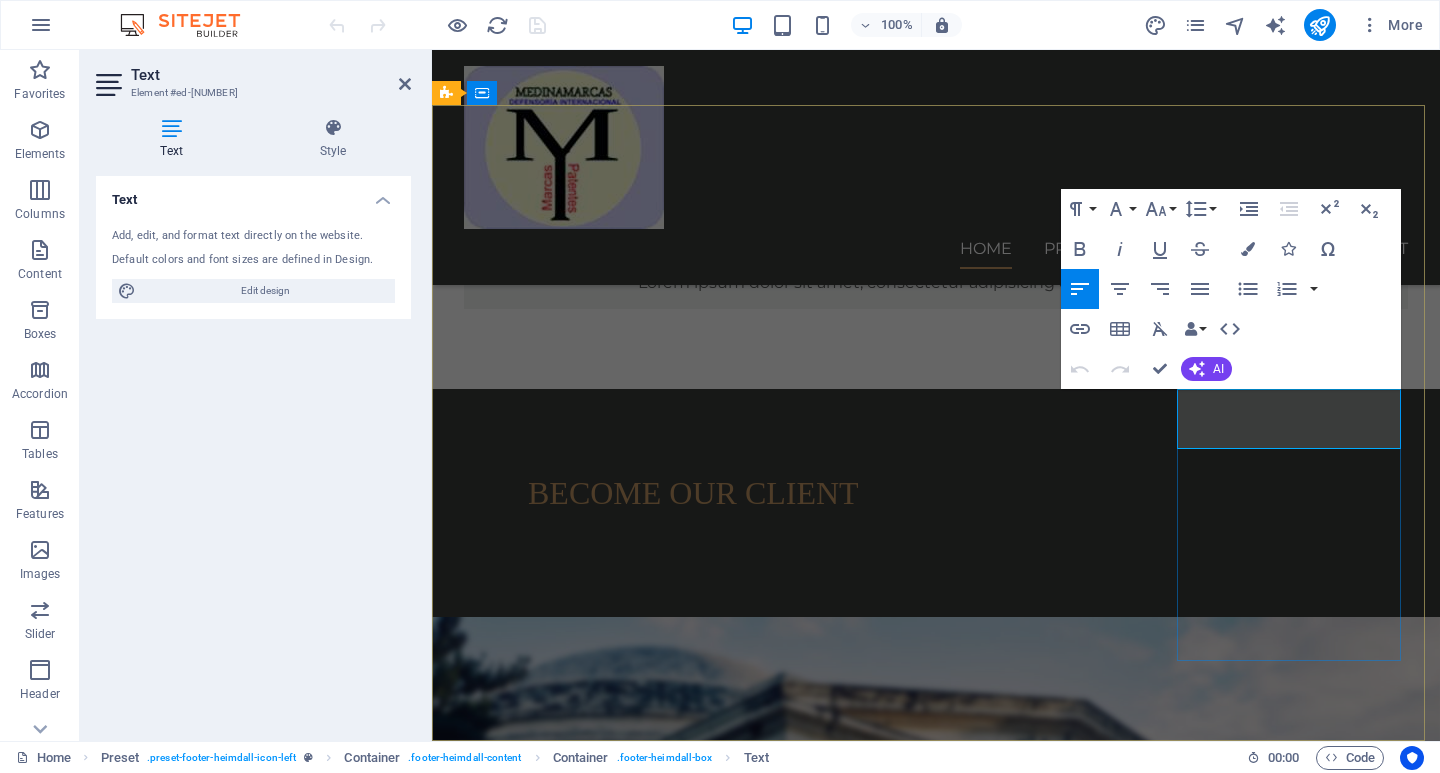 click on "[PHONE]" at bounding box center (483, 5258) 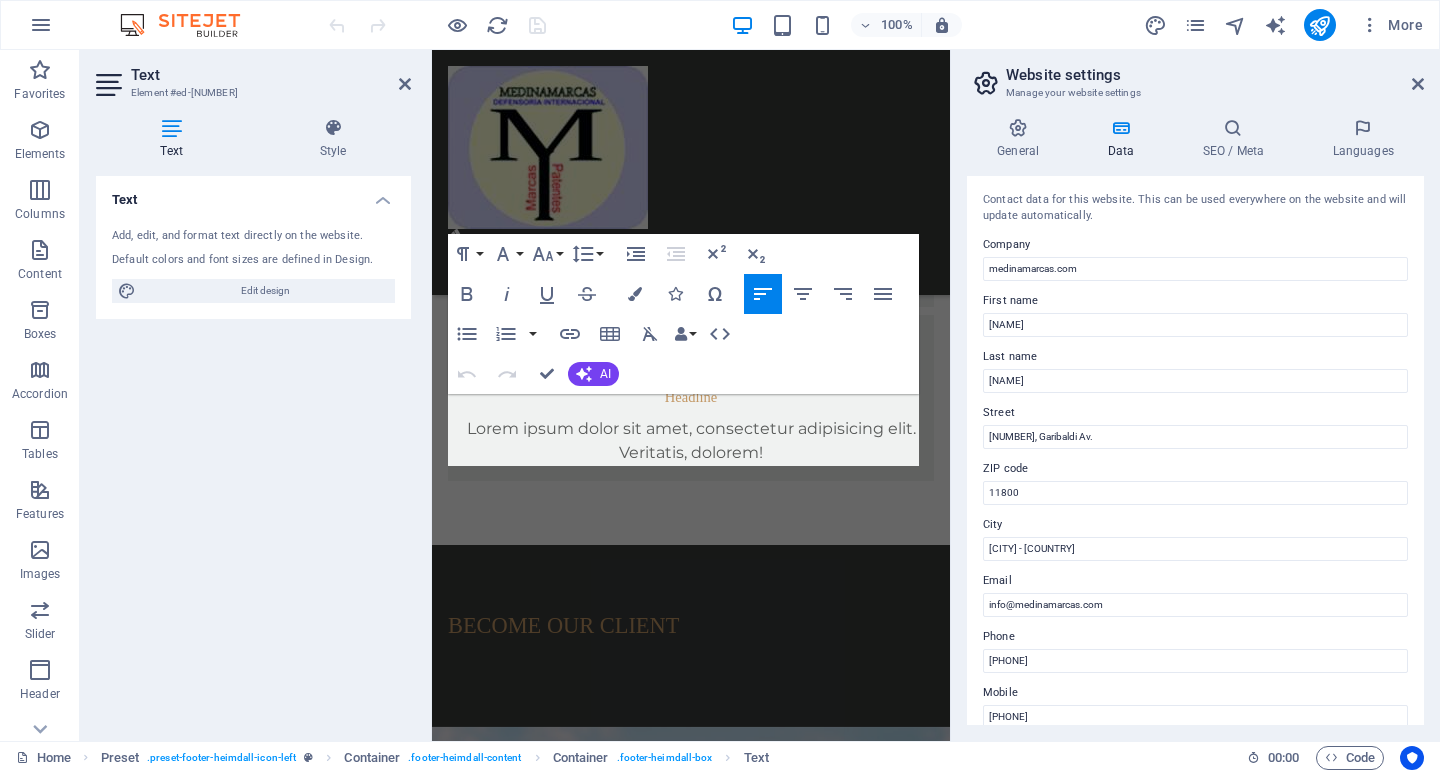scroll, scrollTop: 5490, scrollLeft: 0, axis: vertical 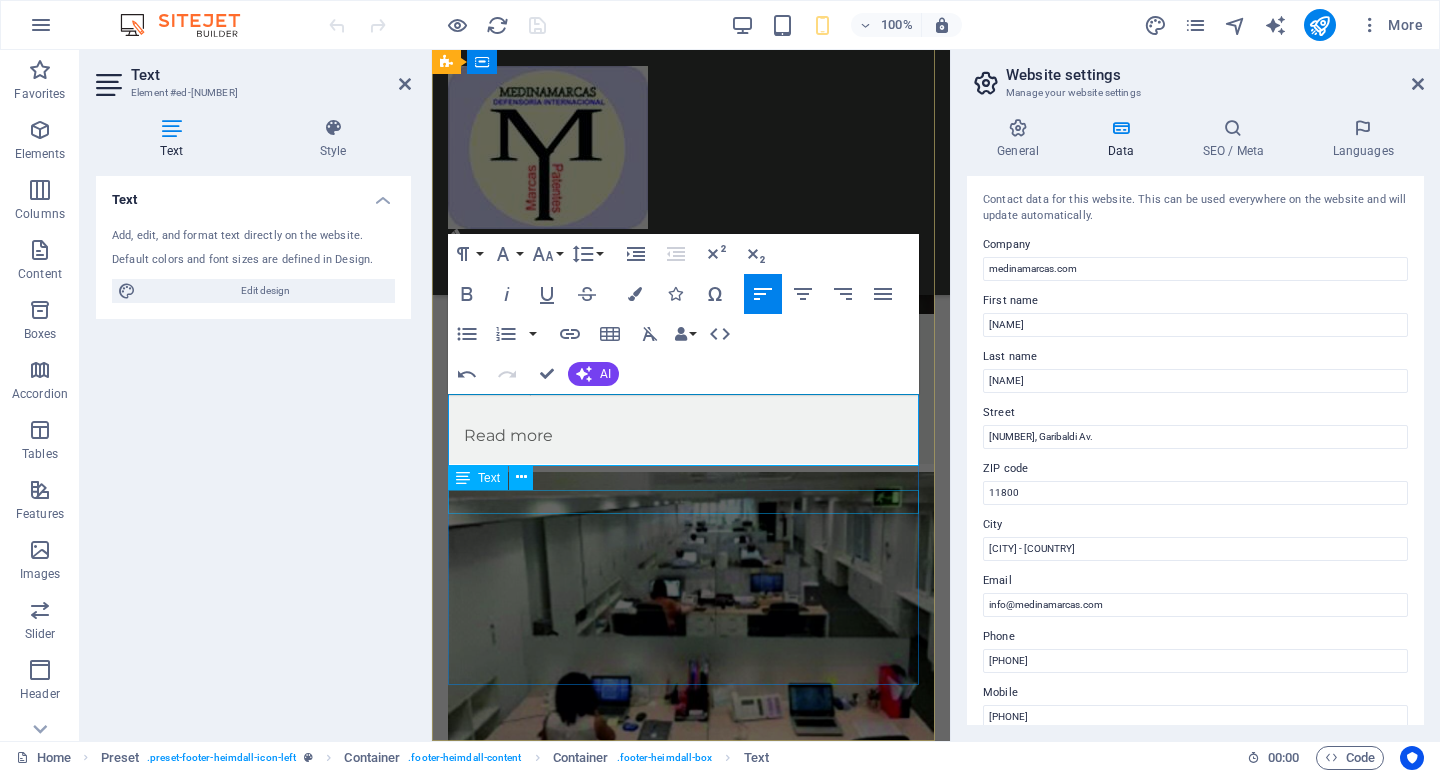 type 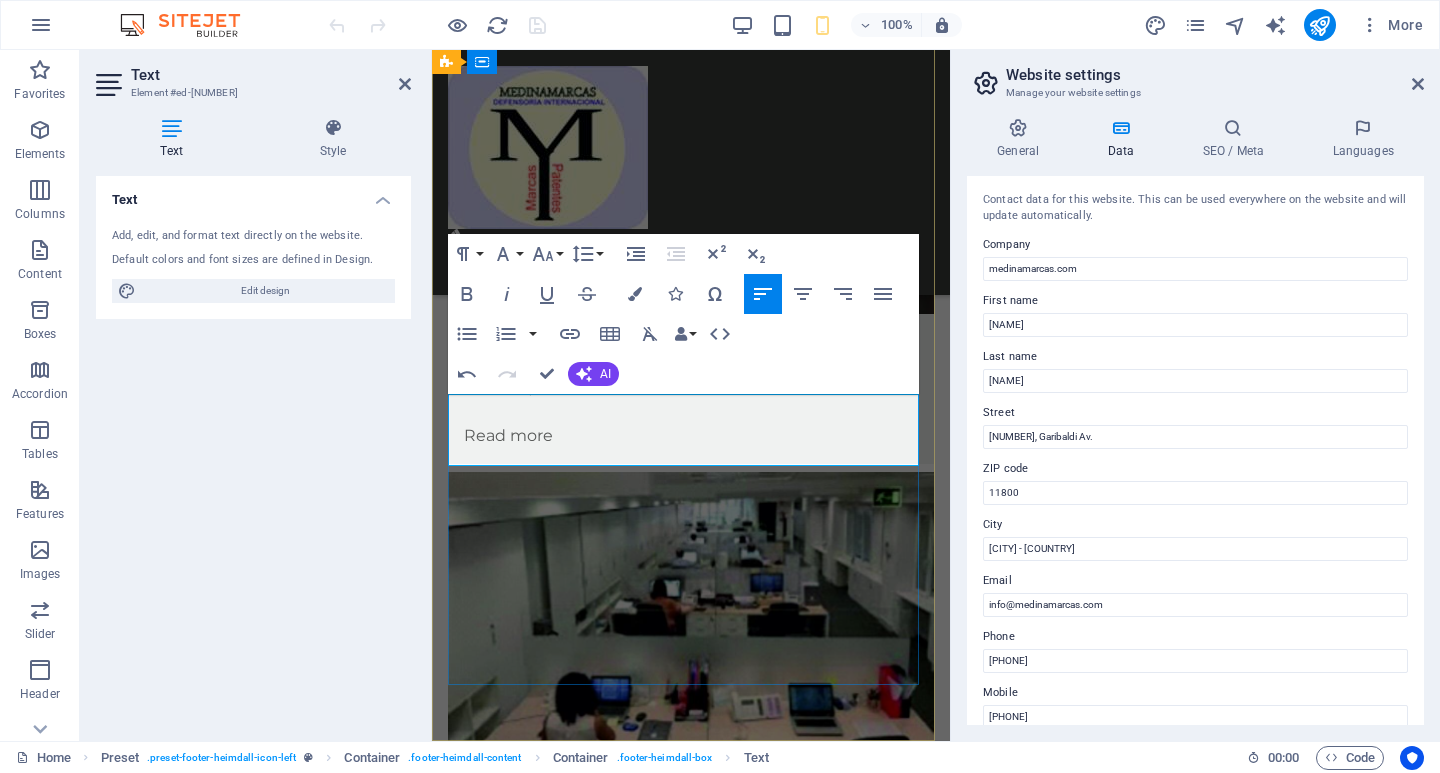 click on "[PHONE]" at bounding box center [483, 2389] 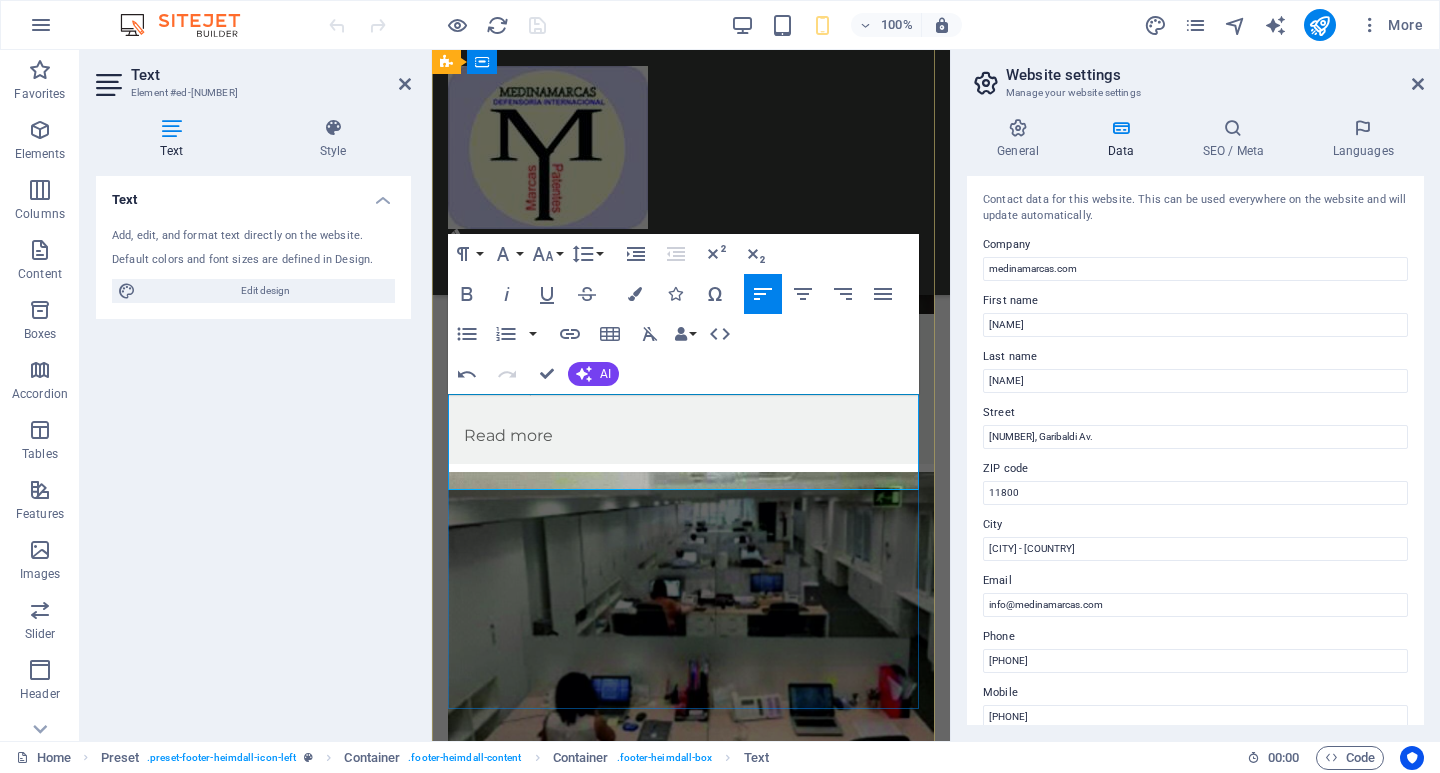 click on "[PHONE]" at bounding box center [483, 2341] 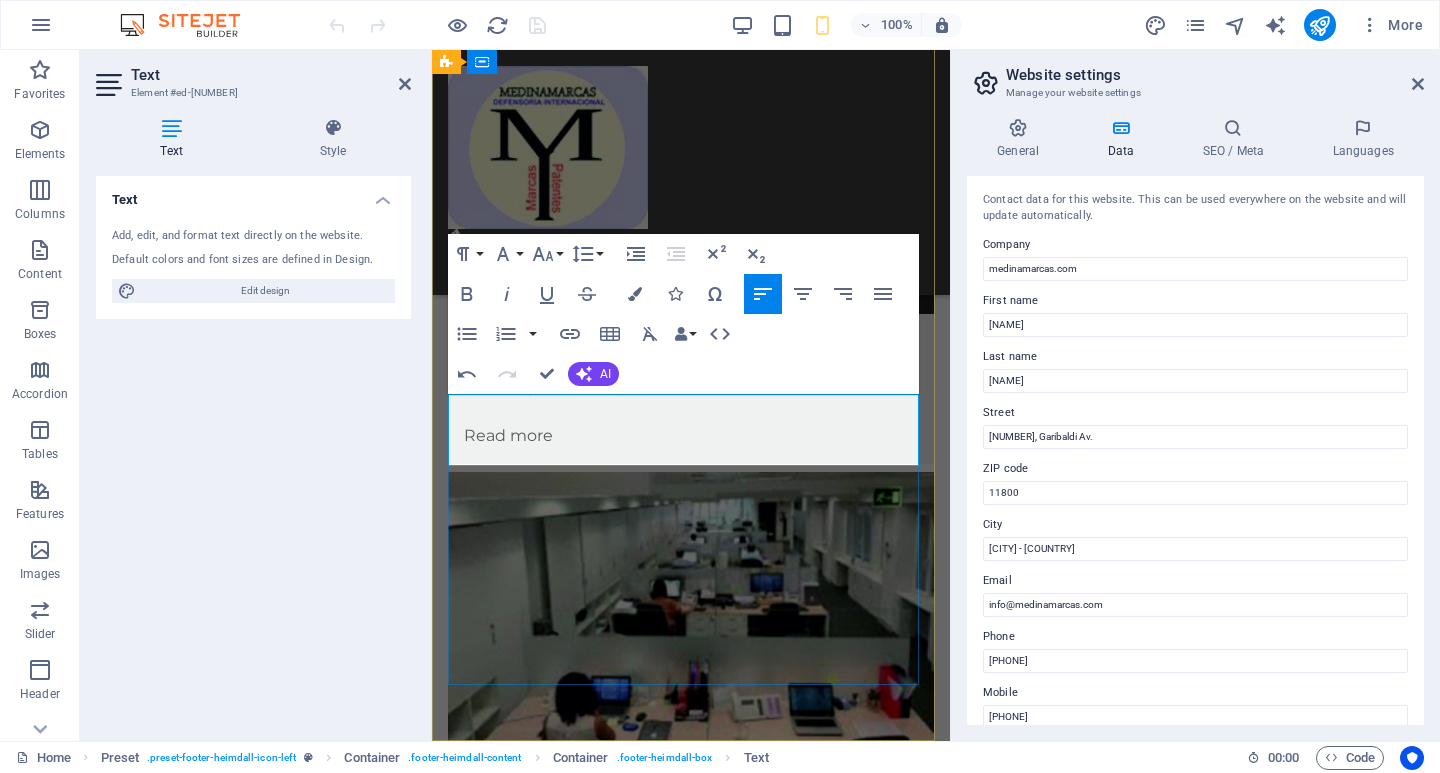 click on "Fax:                      [PHONE]" at bounding box center (691, 2390) 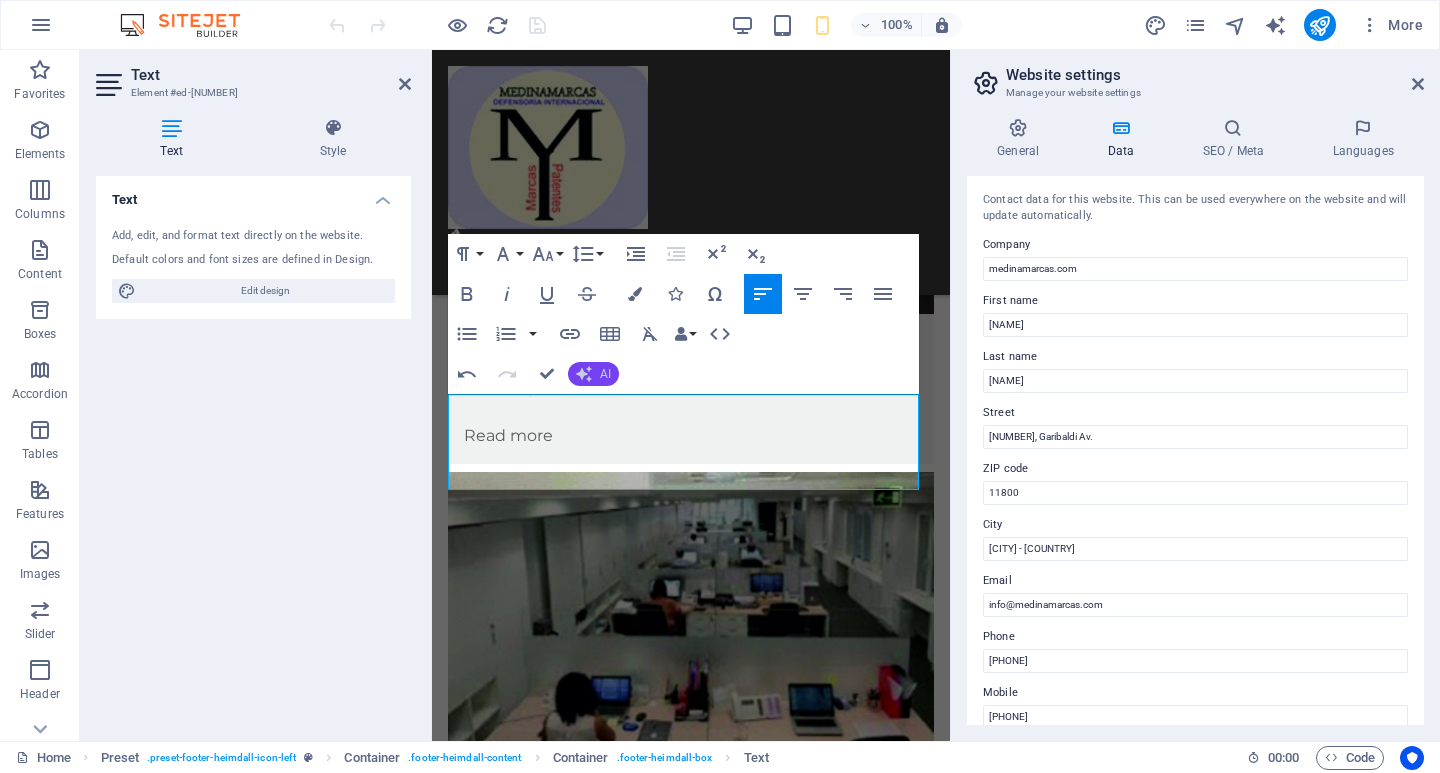 click on "AI" at bounding box center [593, 374] 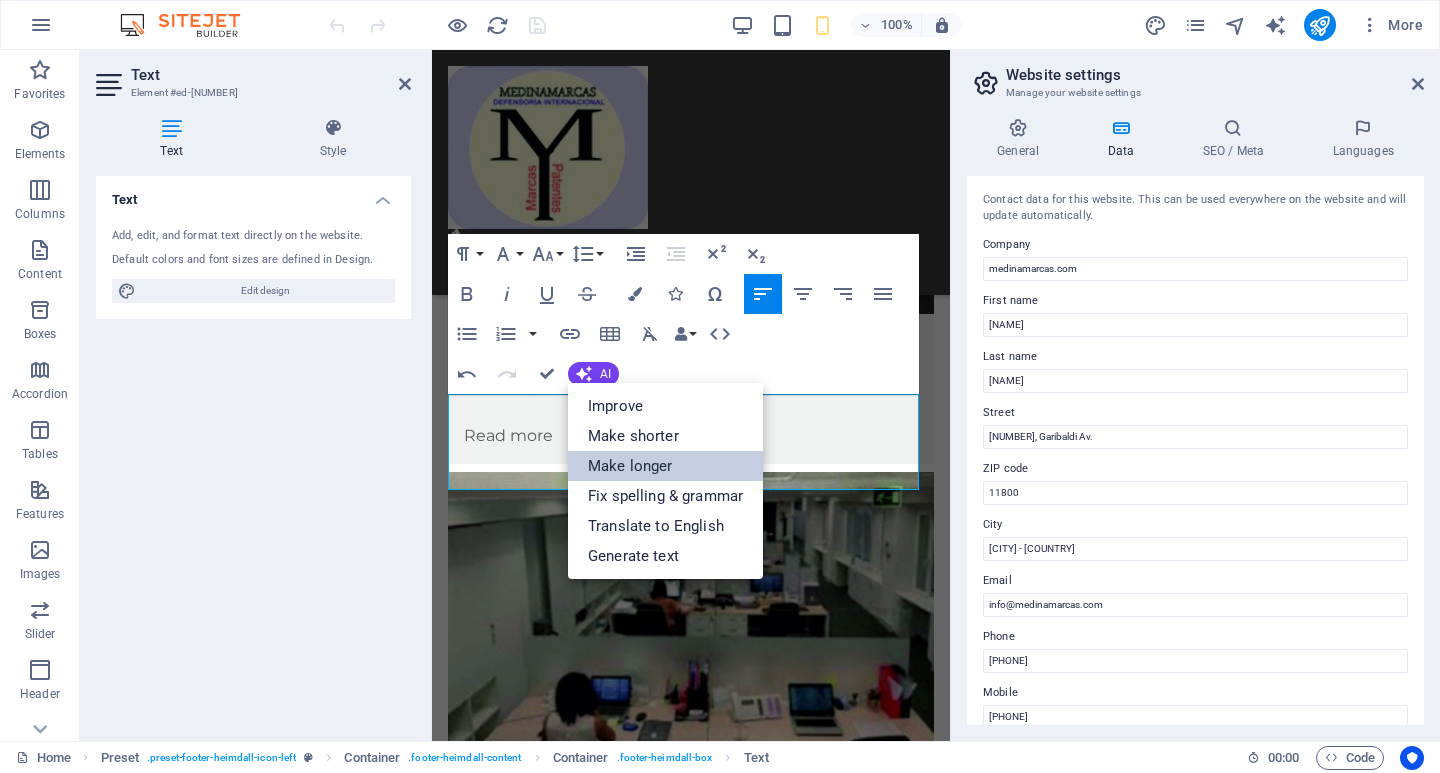click on "Make longer" at bounding box center [665, 466] 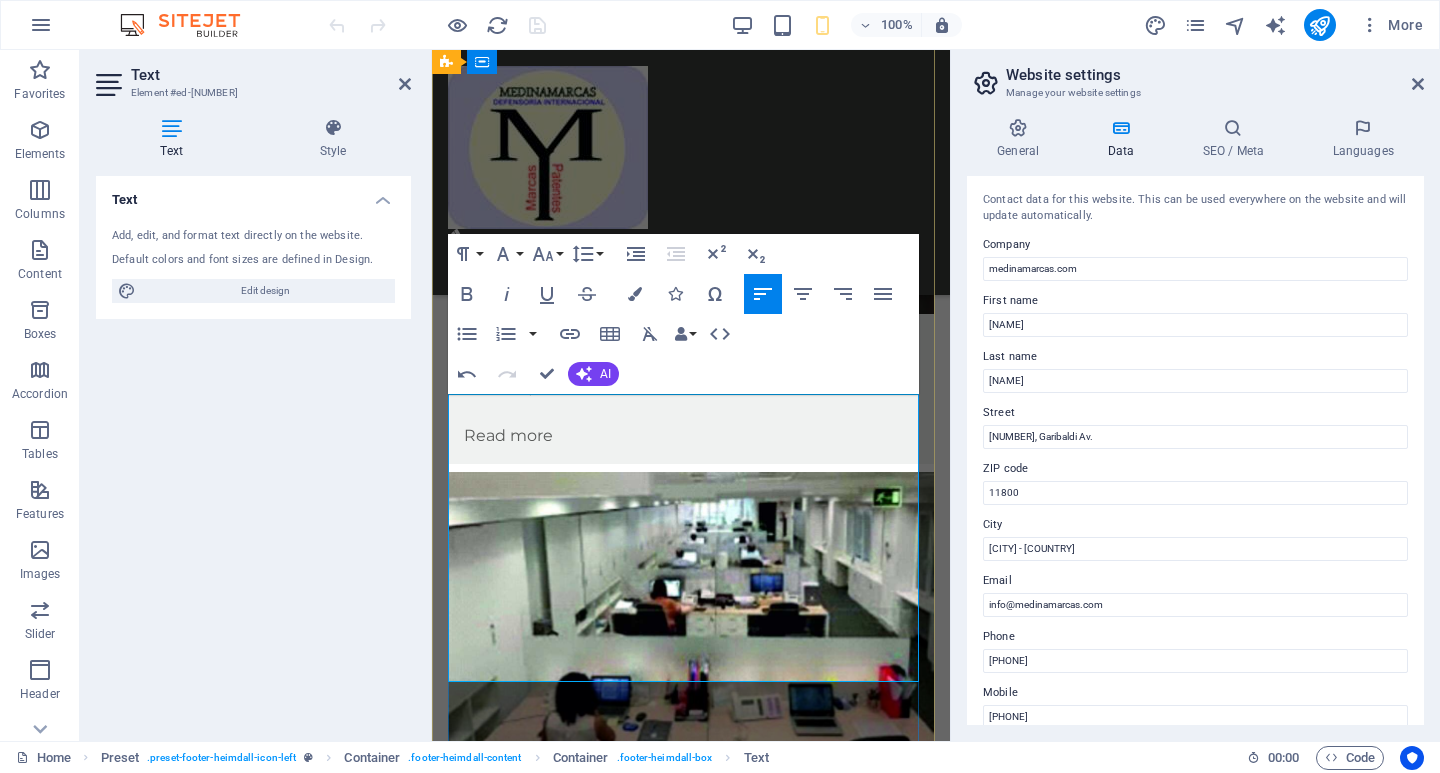 click on "You can reach us on WhatsApp at the following number: [PHONE], where we would be happy to assist you with any inquiries you may have. For more traditional communication methods, feel free to contact us by telephone at [PHONE]. Our team is ready to help you during our operating hours. If you need to send us documents or any important information via fax, please use this number: [PHONE]. We ensure that all correspondence is handled promptly and securely." at bounding box center [691, 2474] 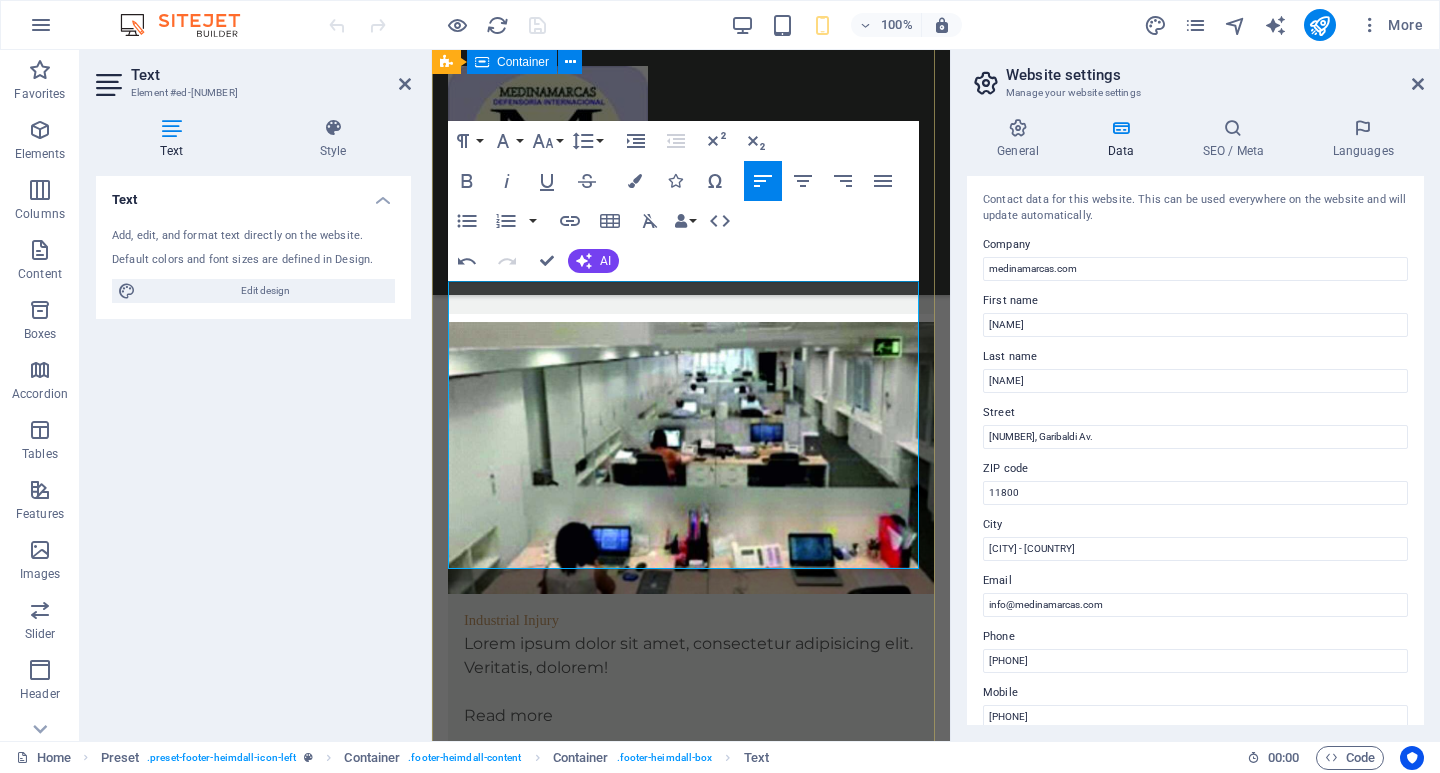 scroll, scrollTop: 5706, scrollLeft: 0, axis: vertical 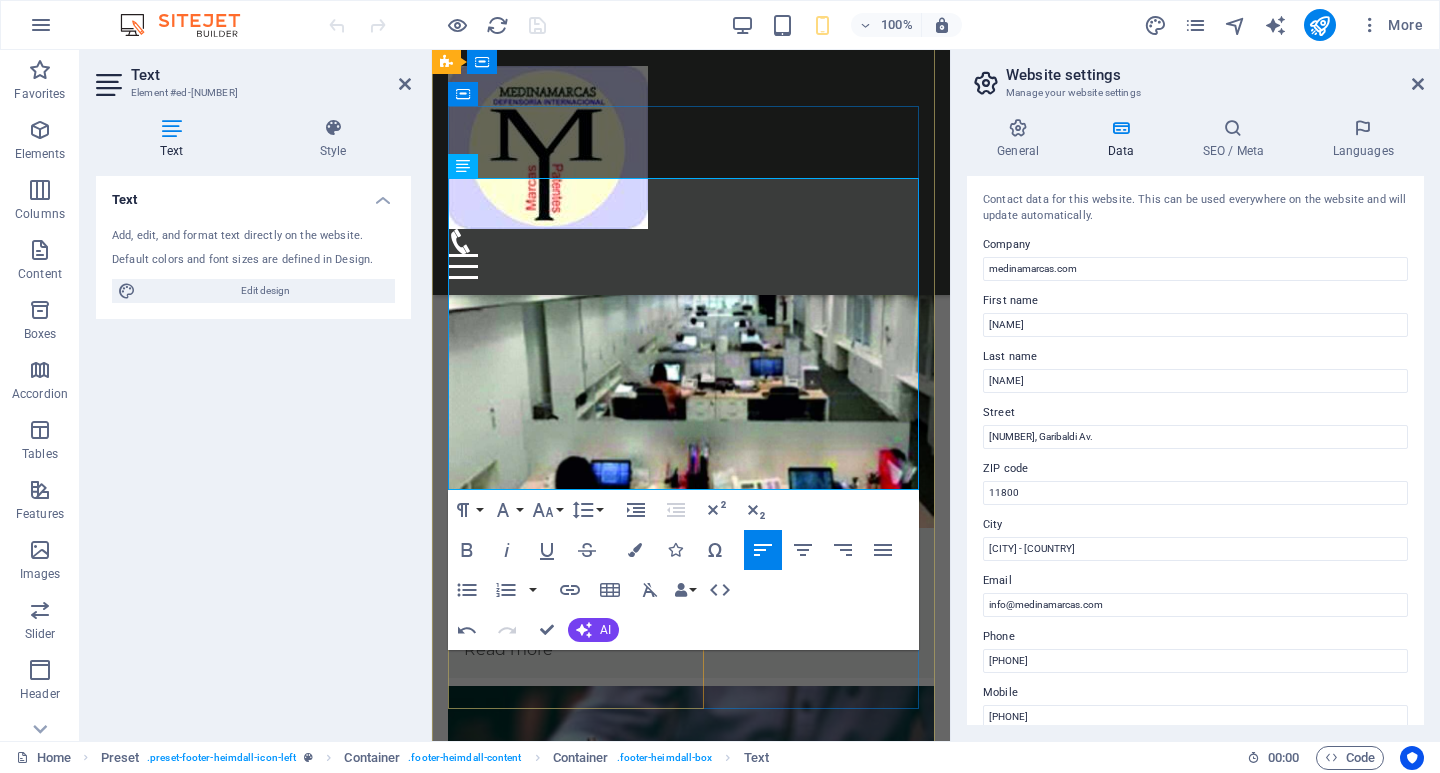 click on "Drop content here or  Add elements  Paste clipboard" at bounding box center (691, 2542) 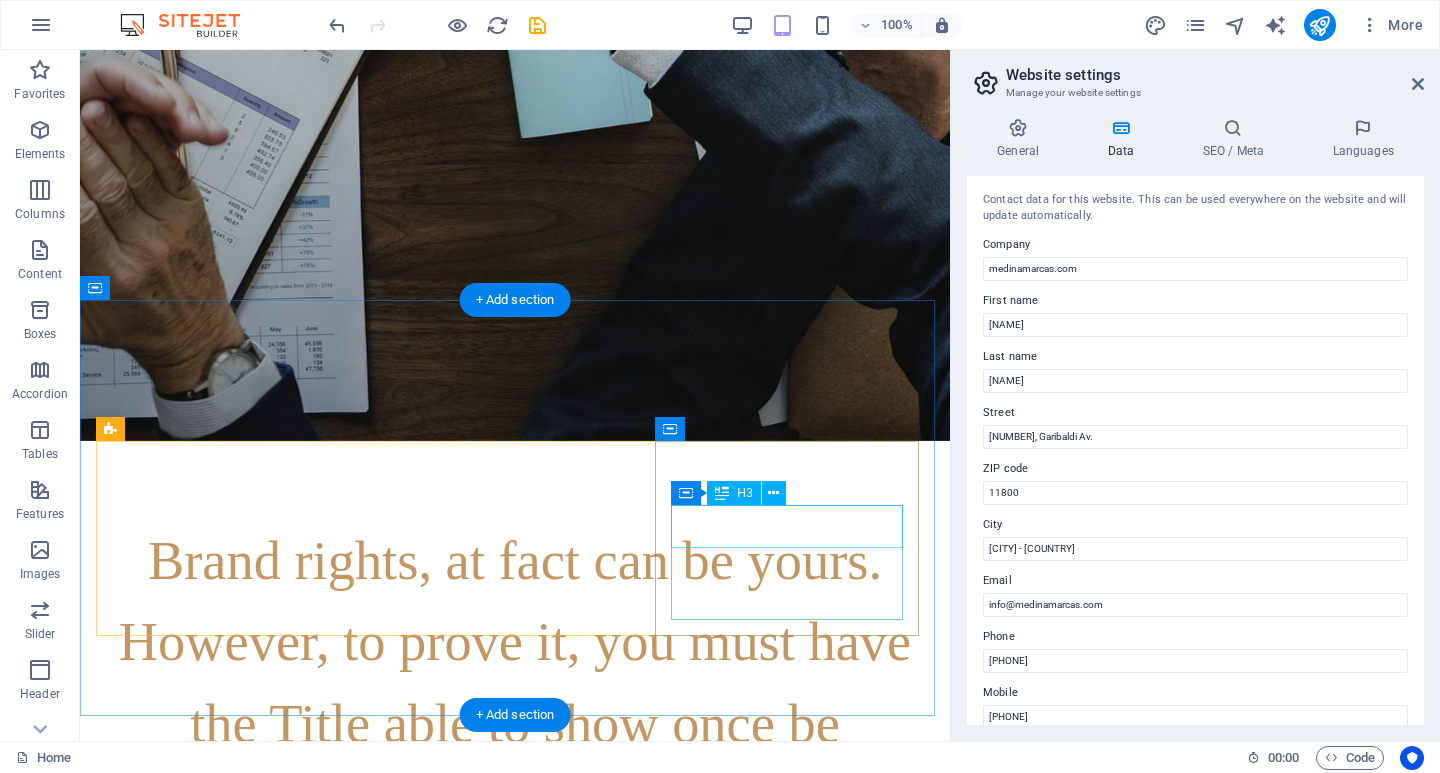 scroll, scrollTop: 0, scrollLeft: 0, axis: both 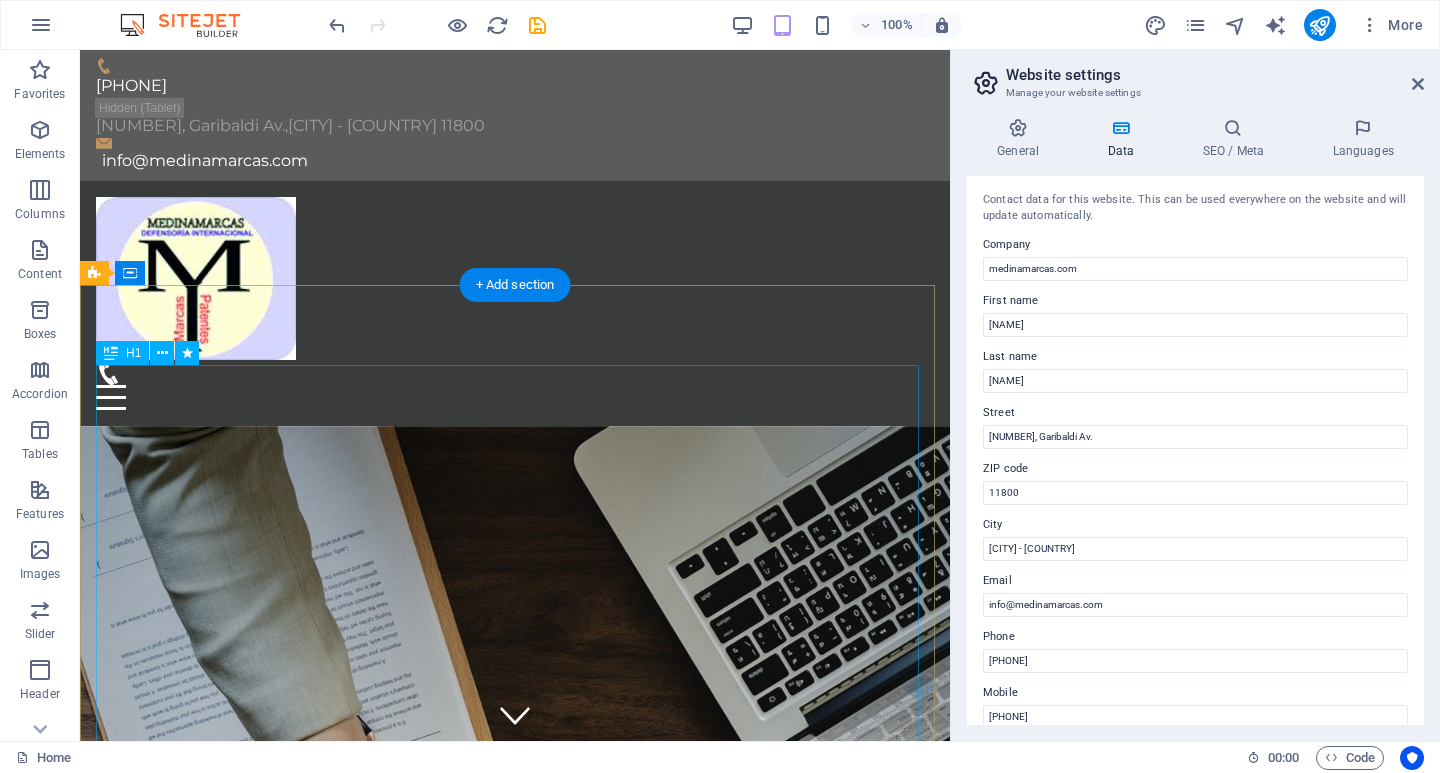 click on "Brand rights, at fact can be yours. However, to prove it, you must have the Title able to show once be registered avoiding everyone do it earlier. We detect, submit, defense and protect them because many times are the goal of pirates.  We are specialists to recovery your rights when they stay in other hands." at bounding box center (515, 1906) 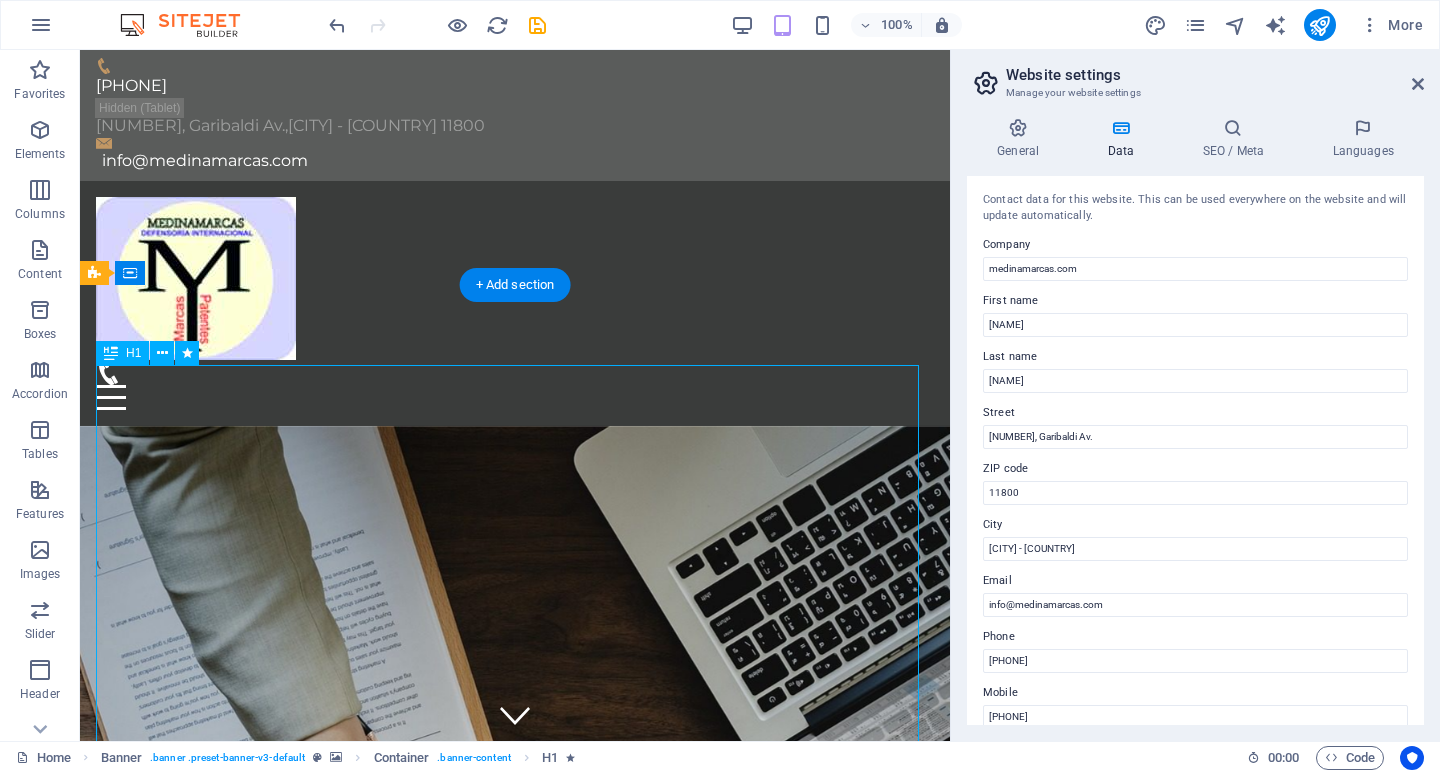 click on "Brand rights, at fact can be yours. However, to prove it, you must have the Title able to show once be registered avoiding everyone do it earlier. We detect, submit, defense and protect them because many times are the goal of pirates.  We are specialists to recovery your rights when they stay in other hands." at bounding box center [515, 1906] 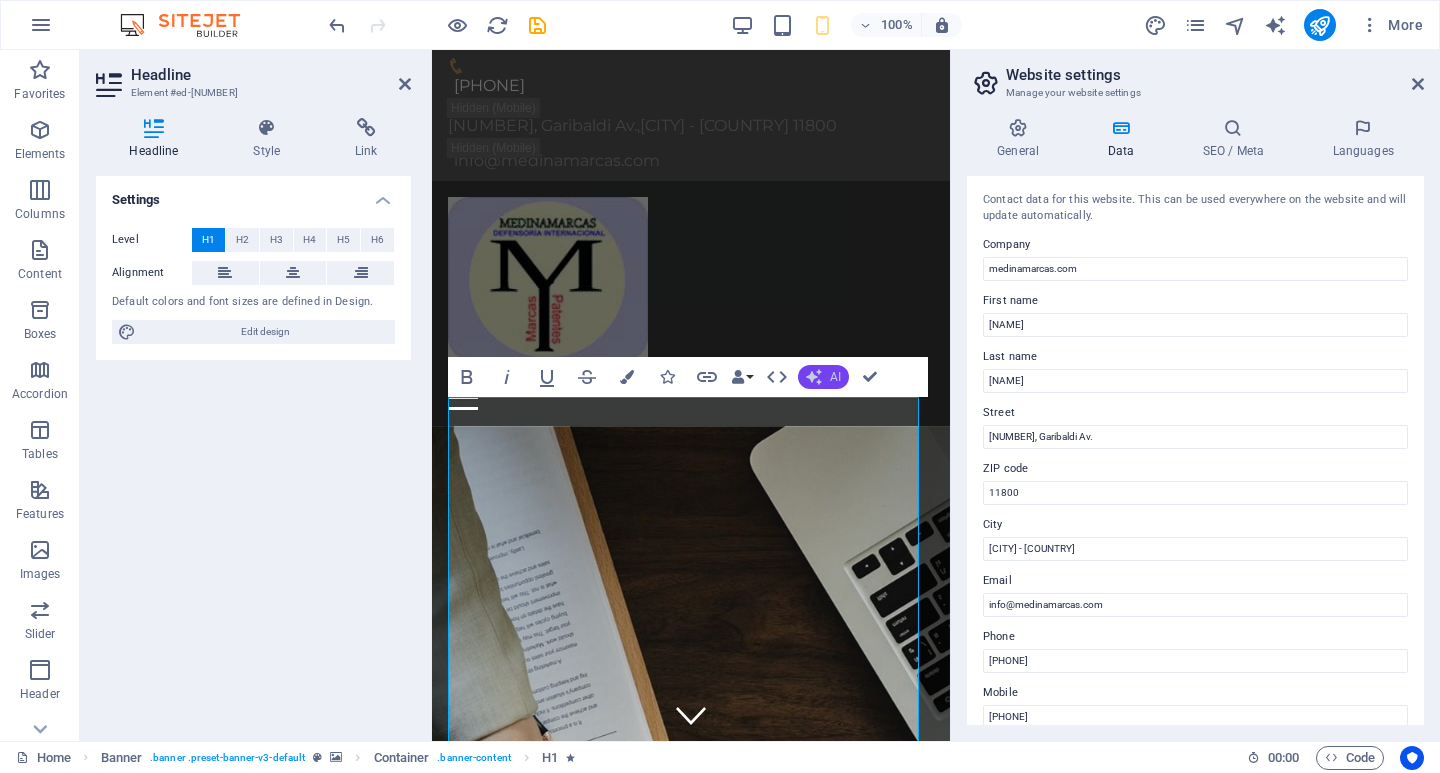 click on "AI" at bounding box center (835, 377) 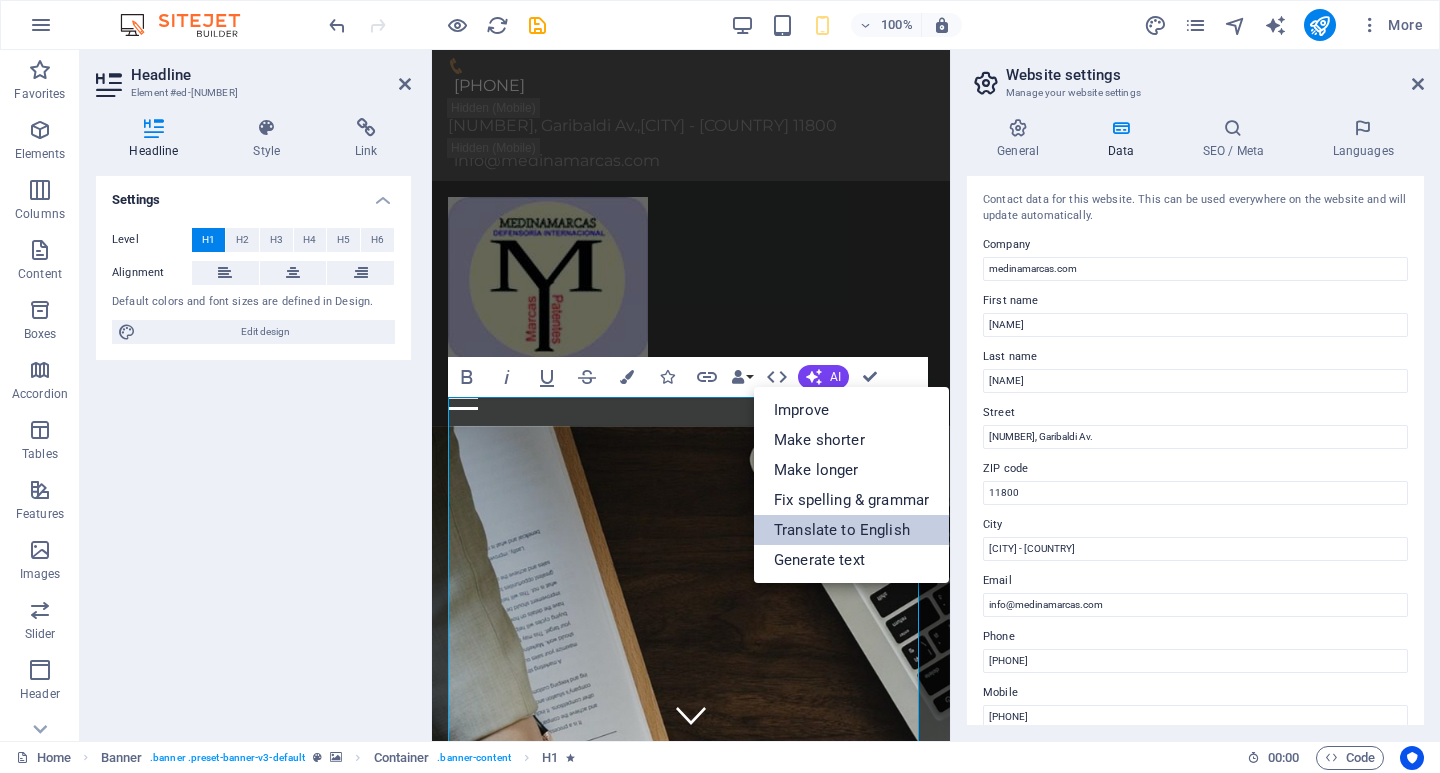 click on "Translate to English" at bounding box center [851, 530] 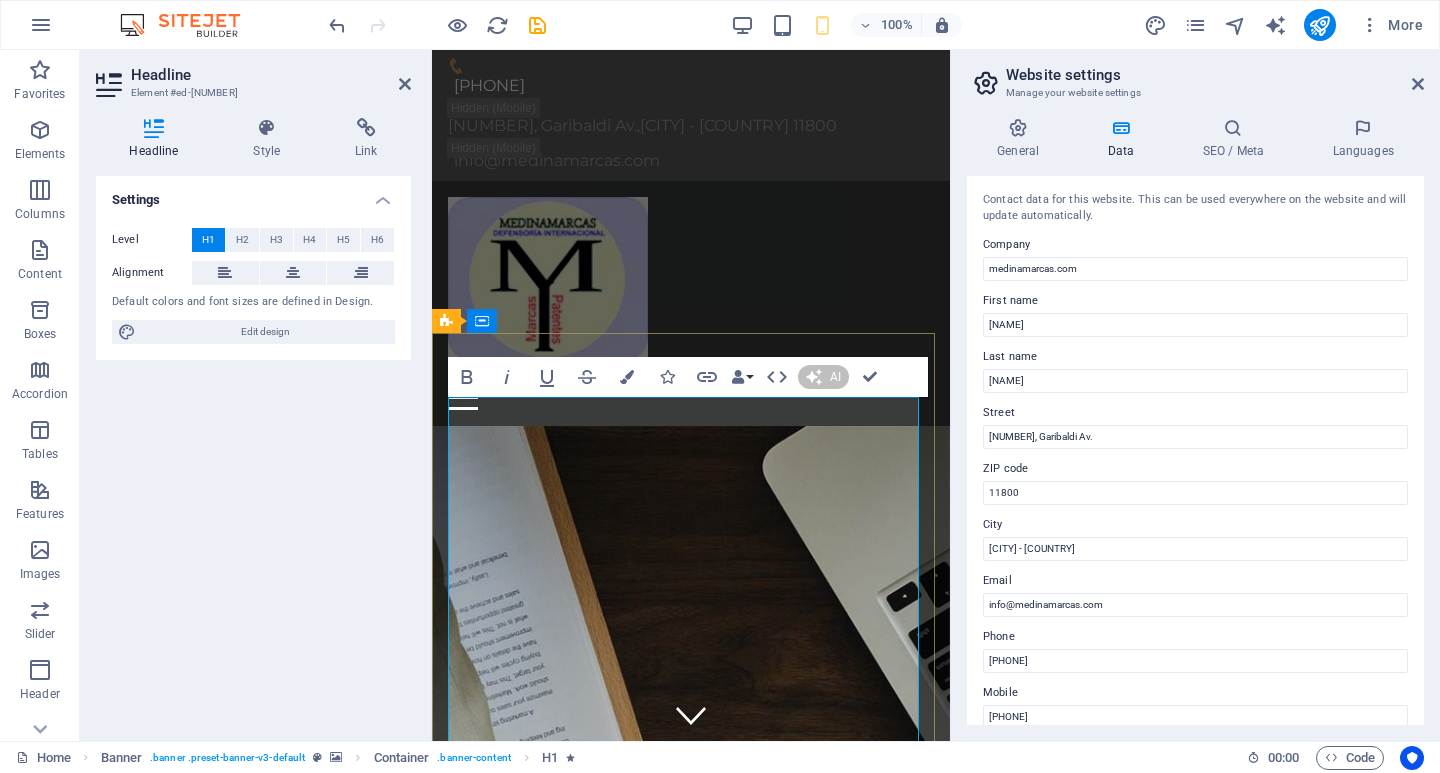 type 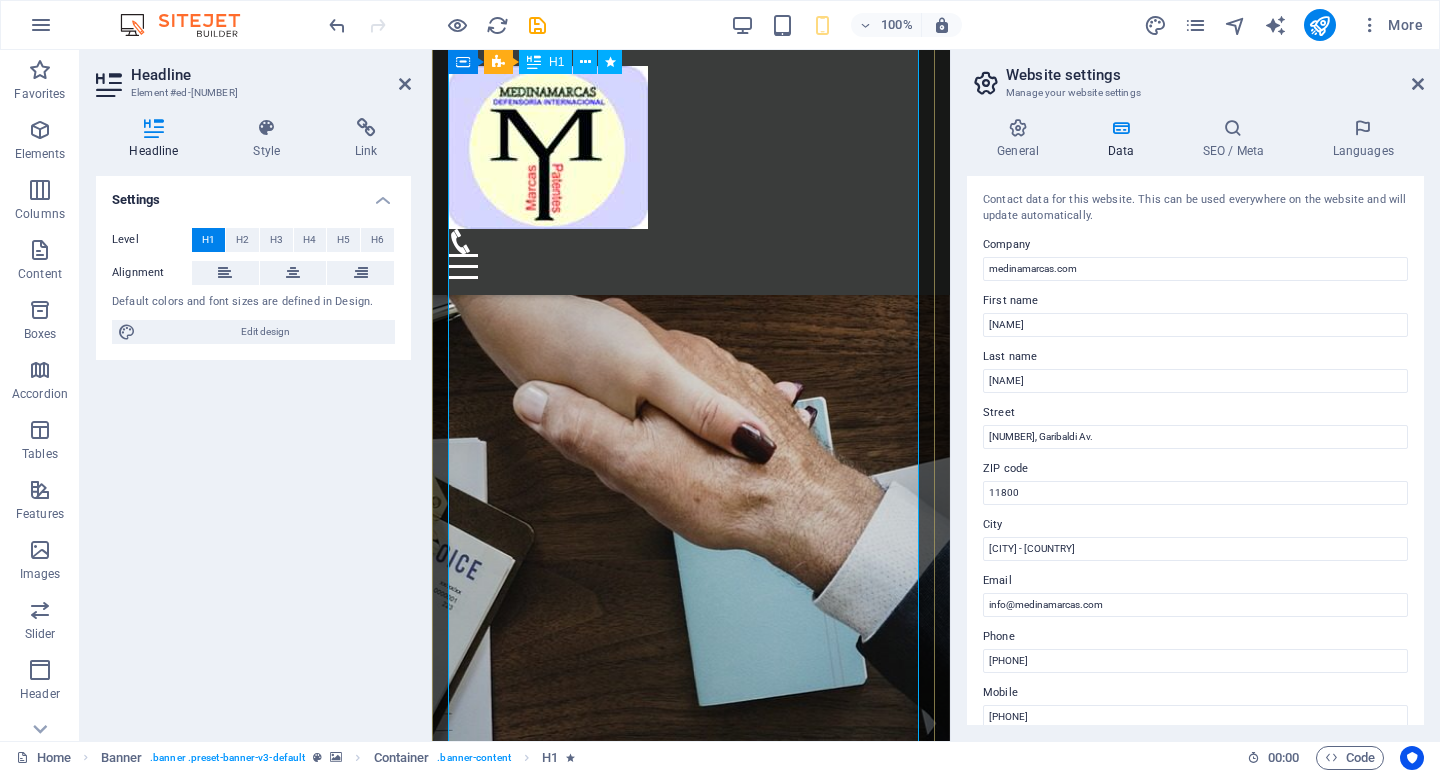 scroll, scrollTop: 0, scrollLeft: 0, axis: both 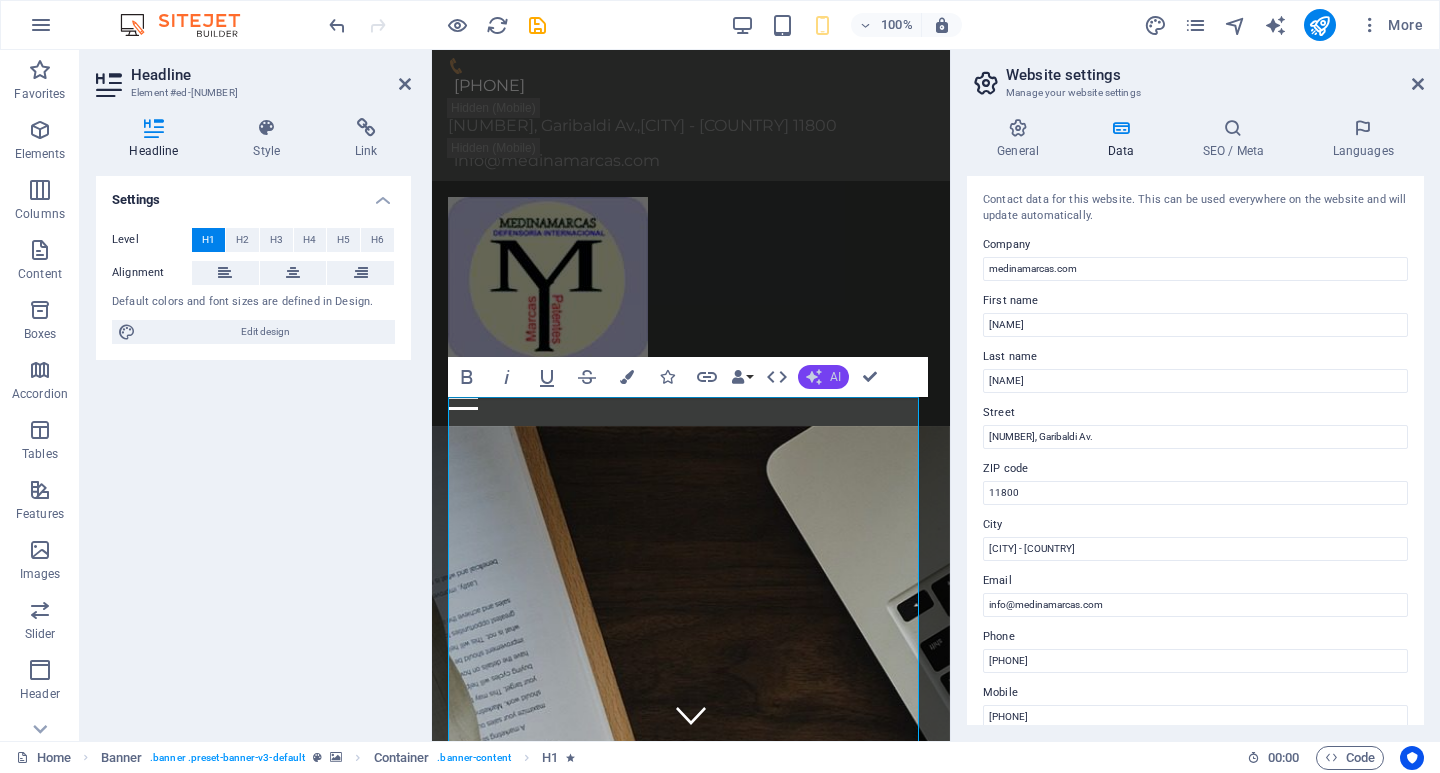 click on "AI" at bounding box center [835, 377] 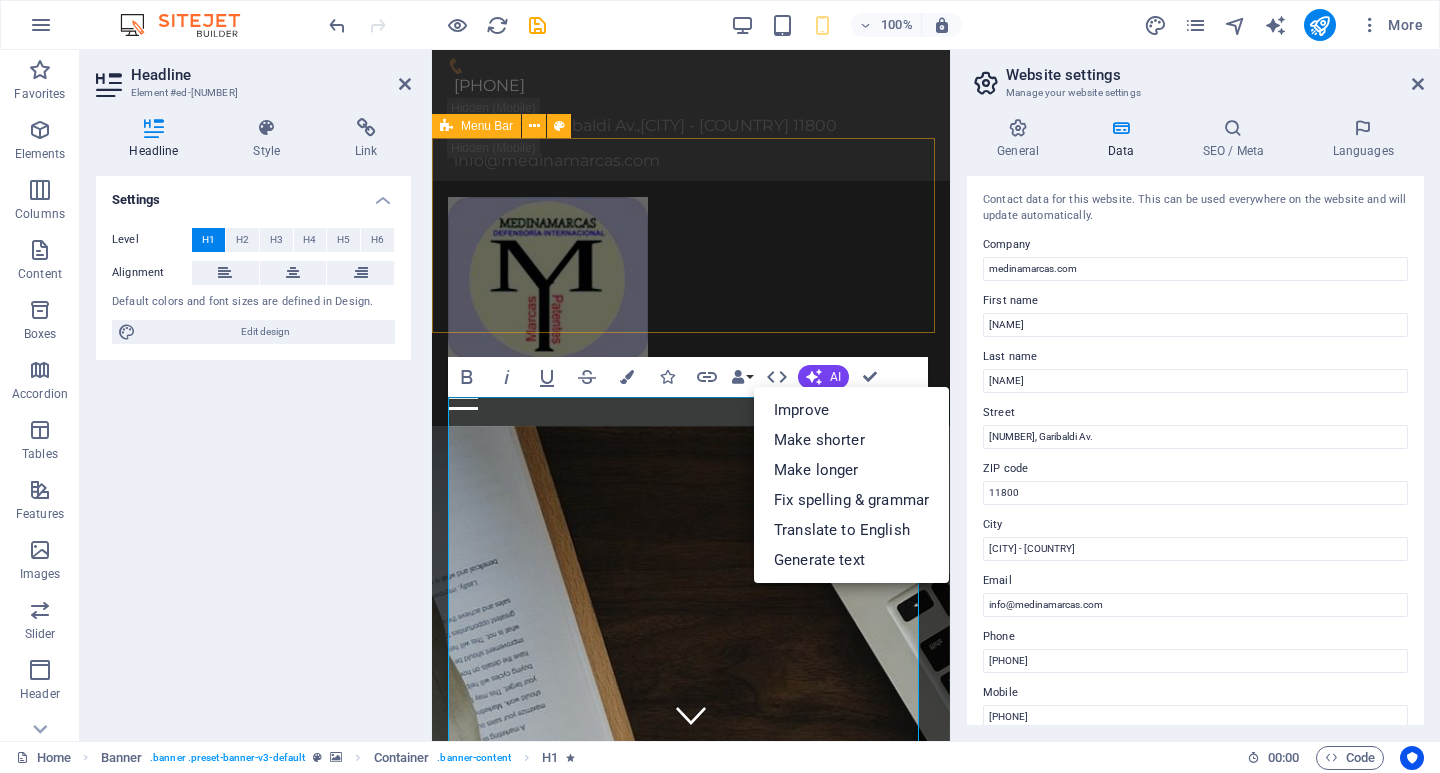 click on "Home Practice Areas About us Contact" at bounding box center [691, 303] 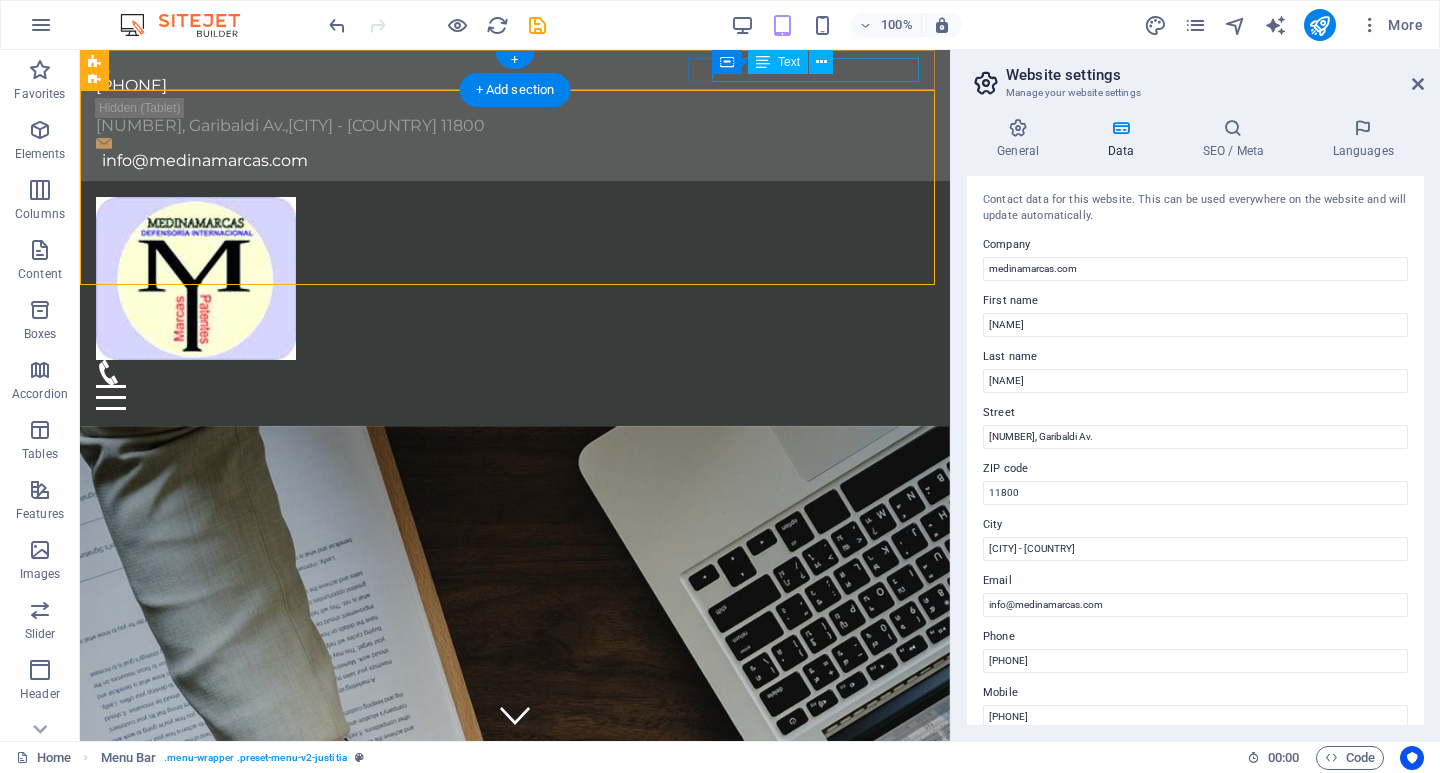 click on "info@medinamarcas.com" at bounding box center (518, 161) 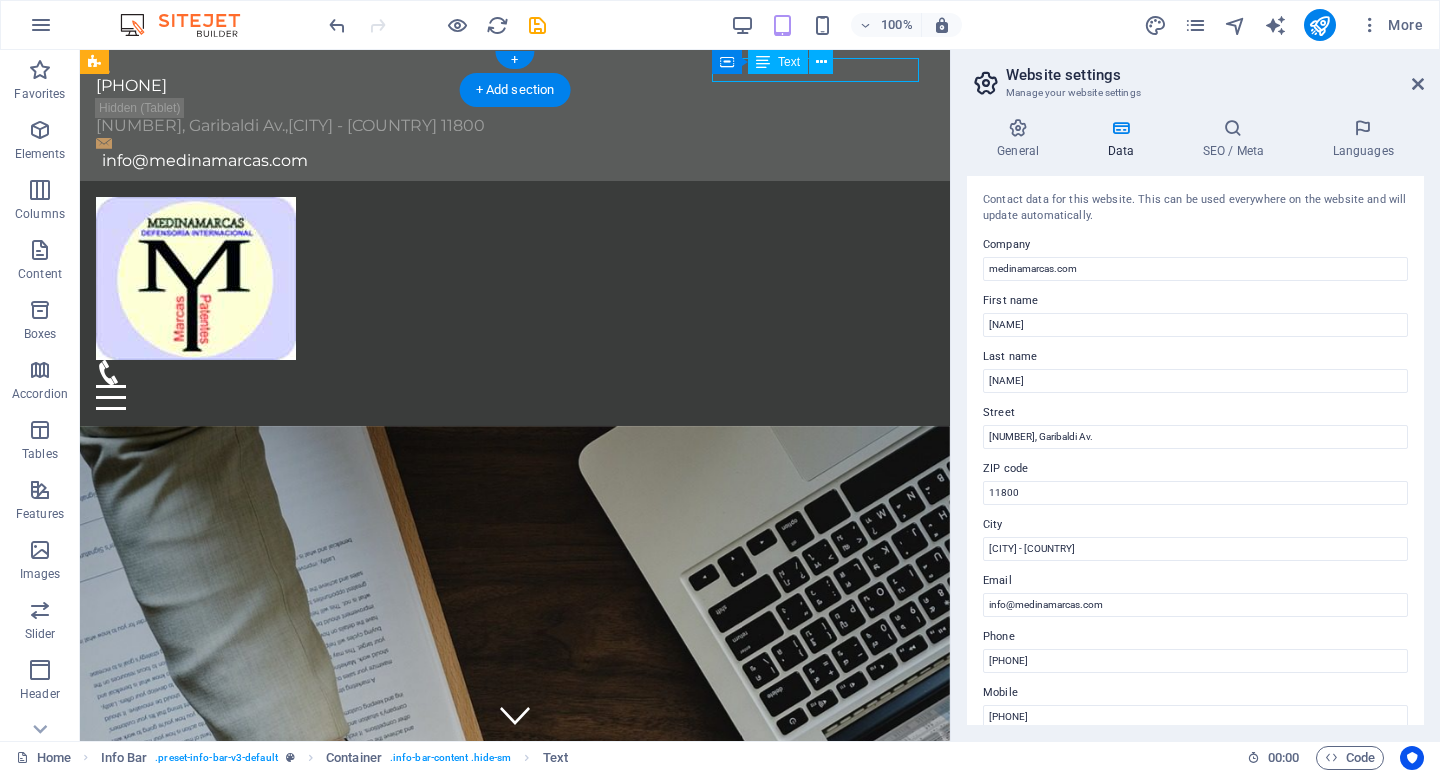 click on "info@medinamarcas.com" at bounding box center [518, 161] 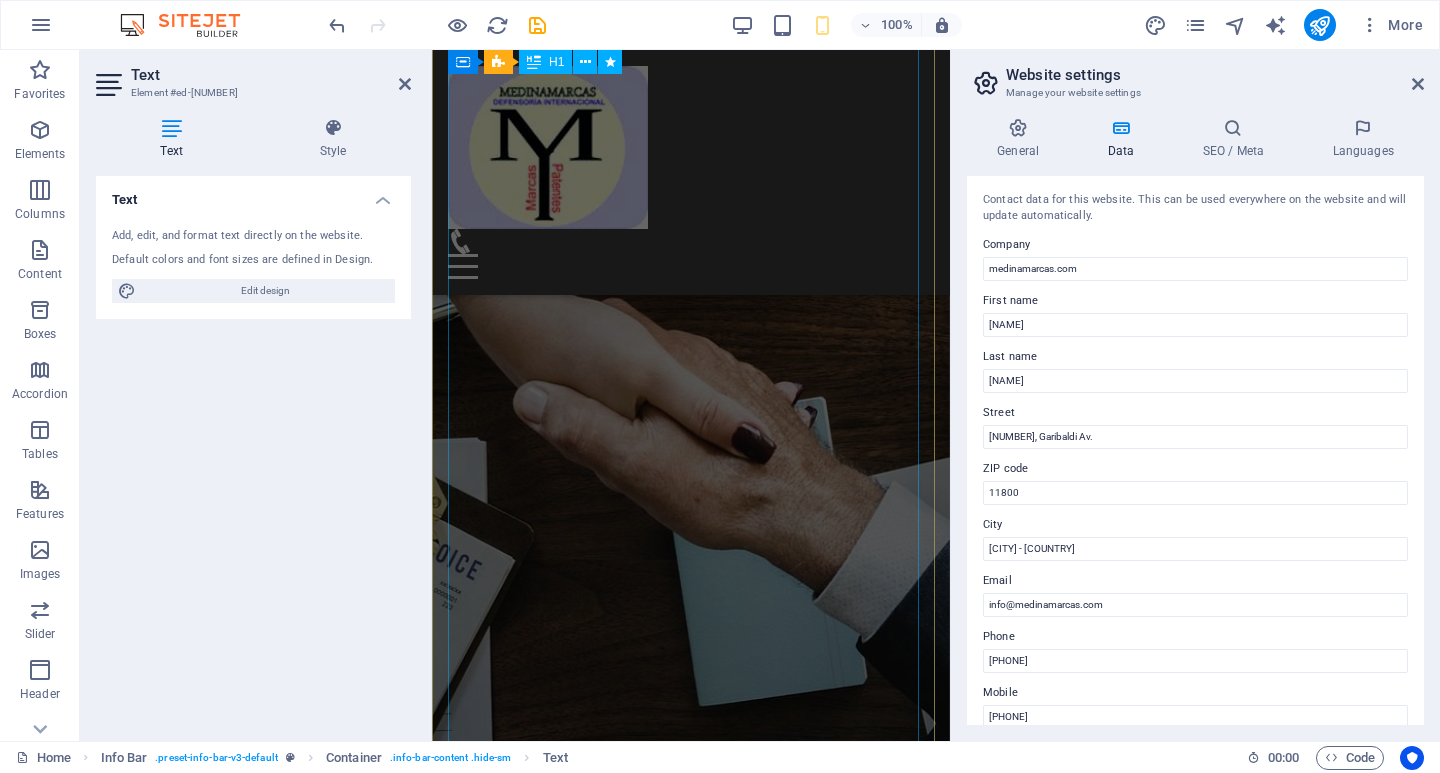 scroll, scrollTop: 0, scrollLeft: 0, axis: both 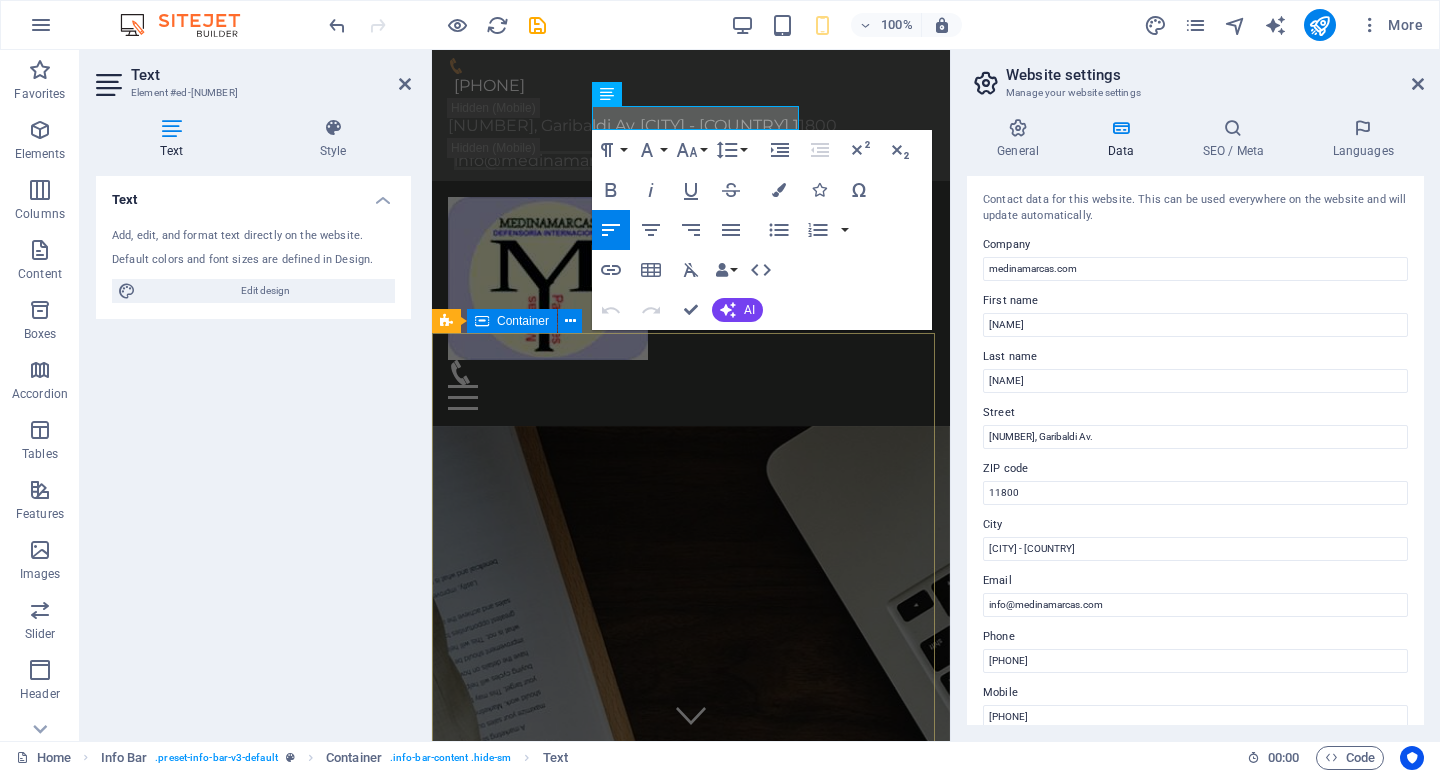 click on "Brand rights, in fact, can be yours. However, to prove it, you must have the Title capable of showing that it has been registered, preventing others from doing so earlier. We detect, submit, defend, and protect them because many times they are the target of pirates. We are specialists in recovering your rights when they are in other hands. Consetetur sadipscing elitr, sed diam nonumy eirmod tempor invidunt ut labore et dolore magna aliquyam erat, sed diam voluptua. At vero eos et accusam et justo duo dolores et ea rebum. Learn more" at bounding box center (691, 2410) 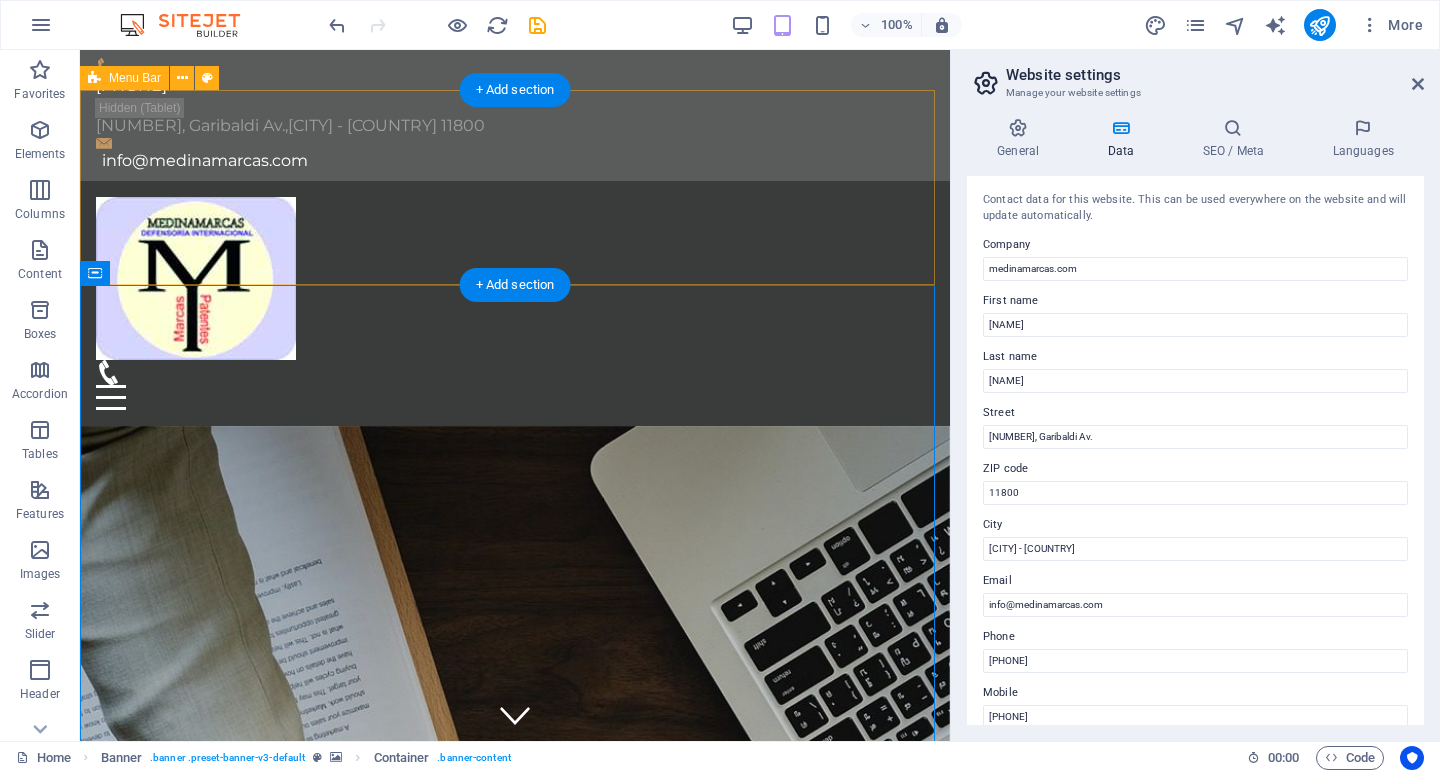 click on "Home Practice Areas About us Contact" at bounding box center [515, 303] 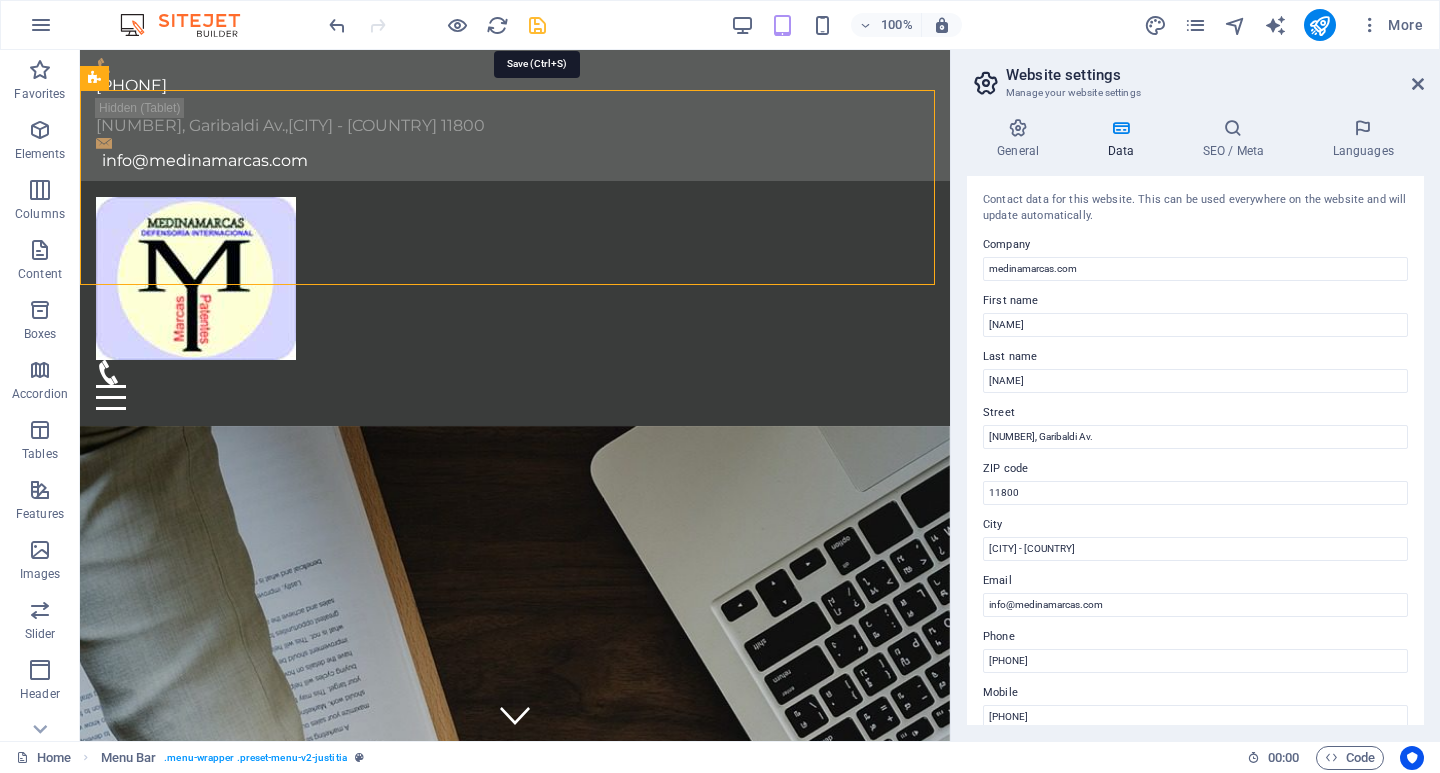 click at bounding box center (537, 25) 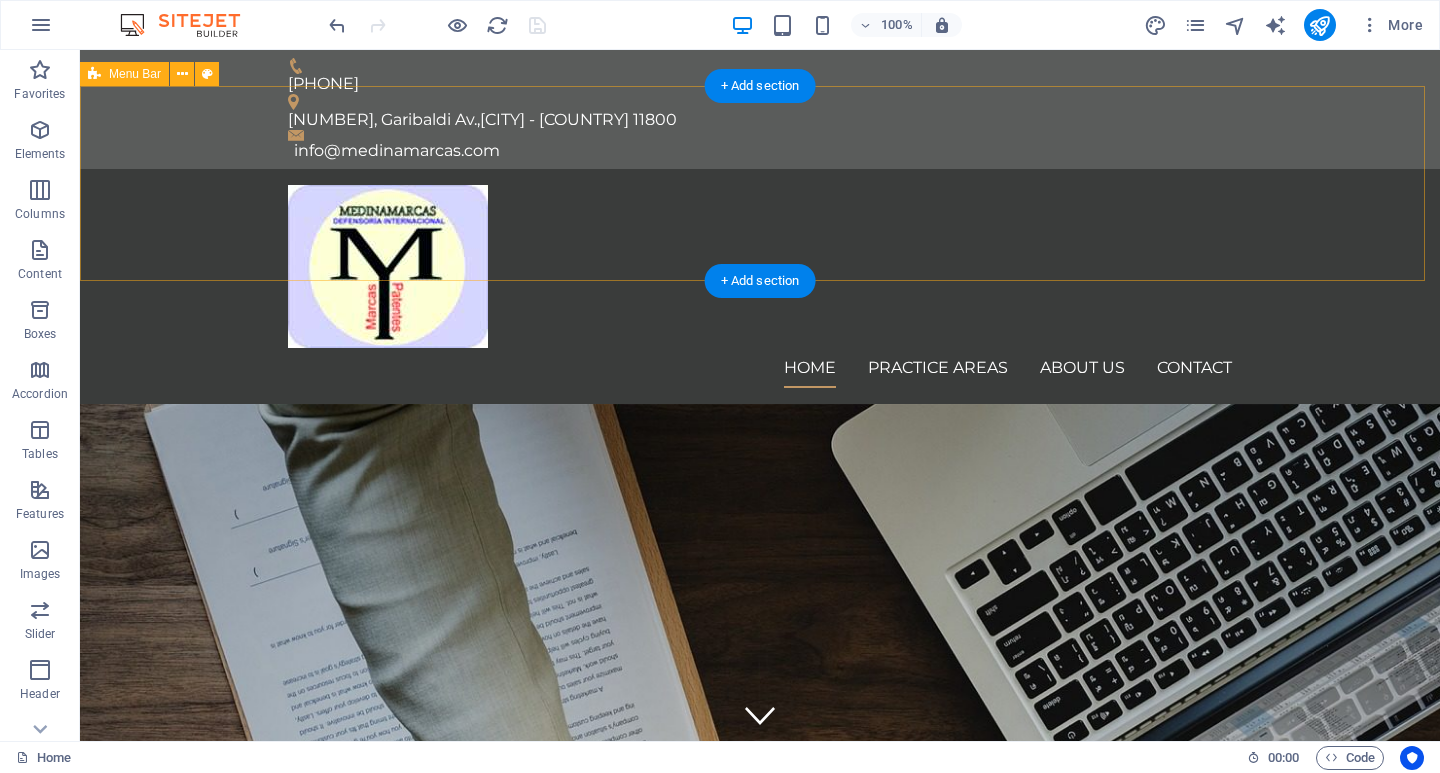 click on "Home Practice Areas About us Contact" at bounding box center [760, 286] 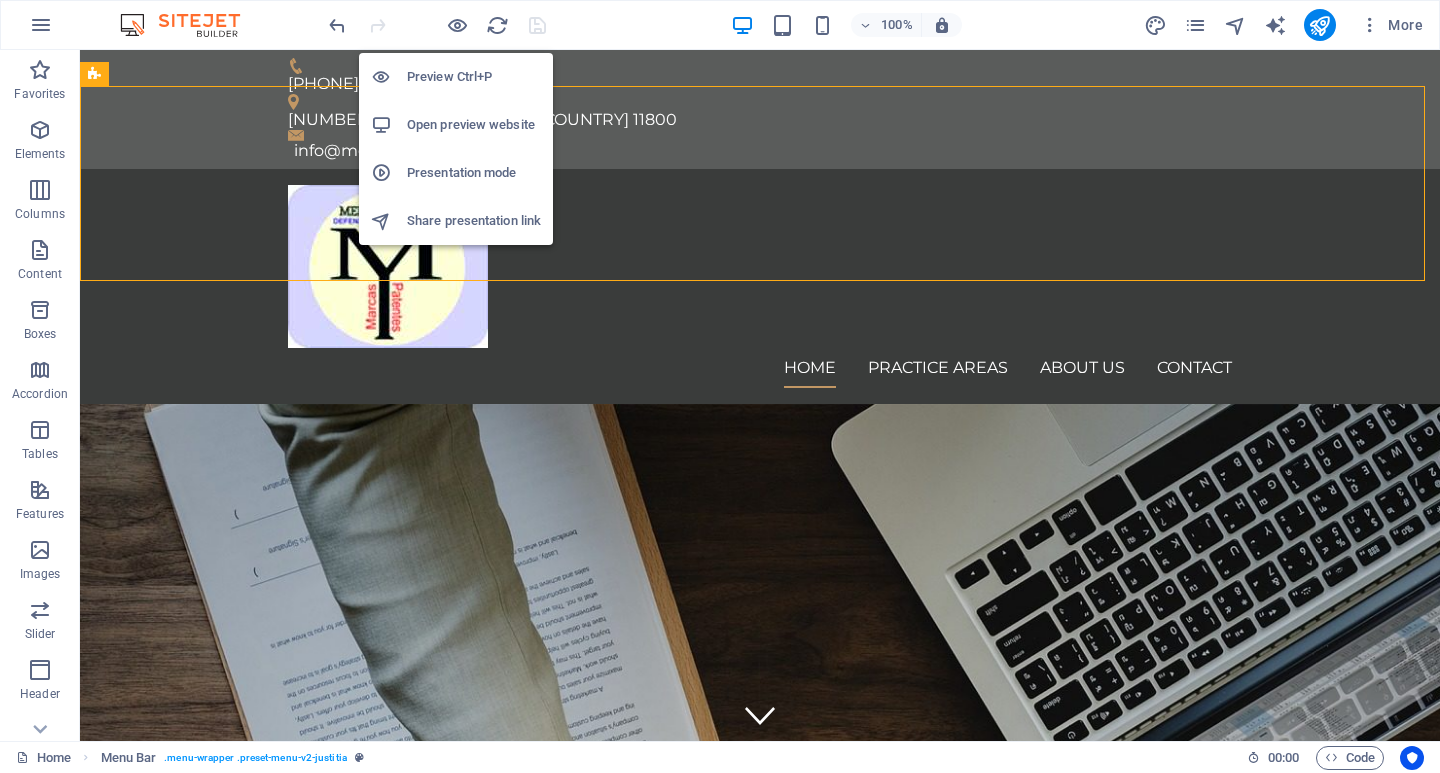 click on "Preview Ctrl+P" at bounding box center (474, 77) 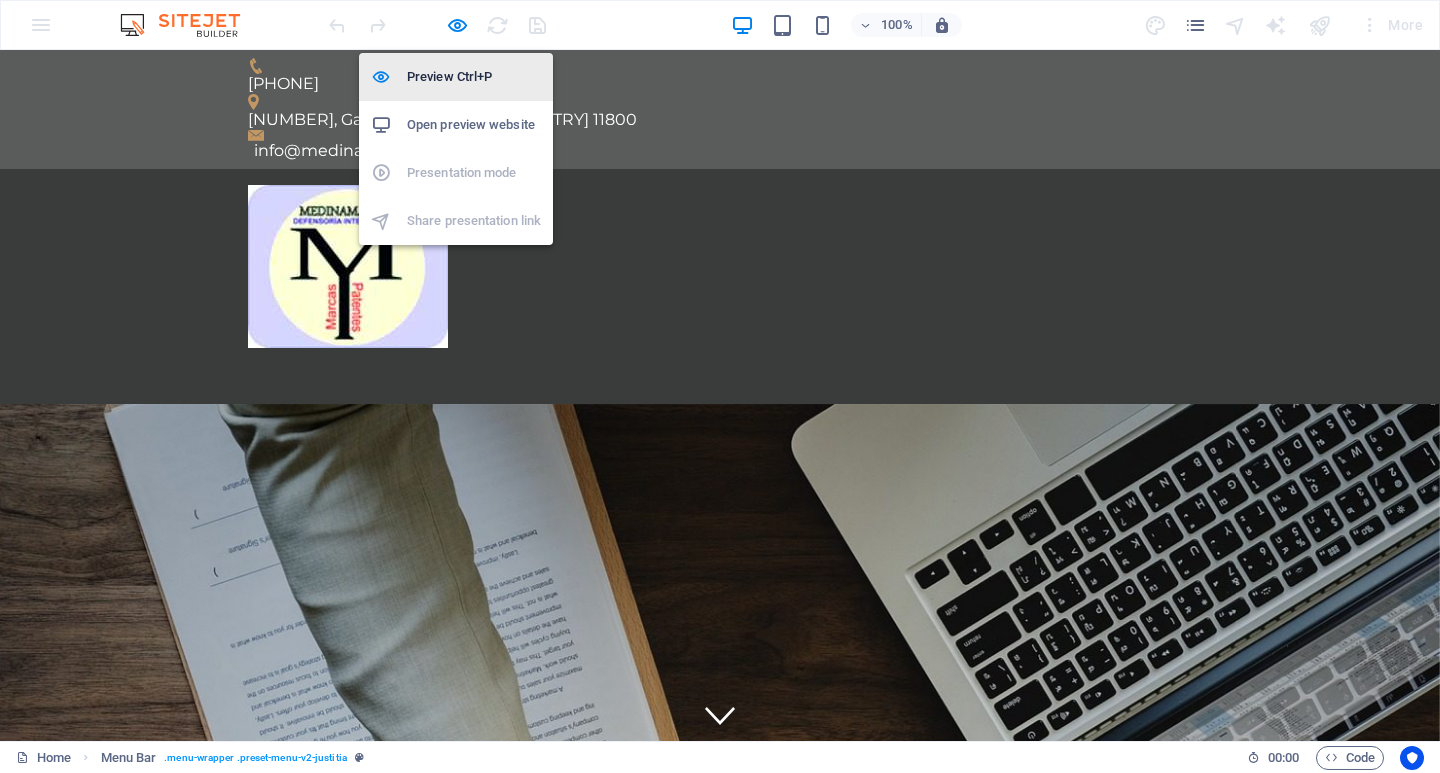 click on "Preview Ctrl+P" at bounding box center [474, 77] 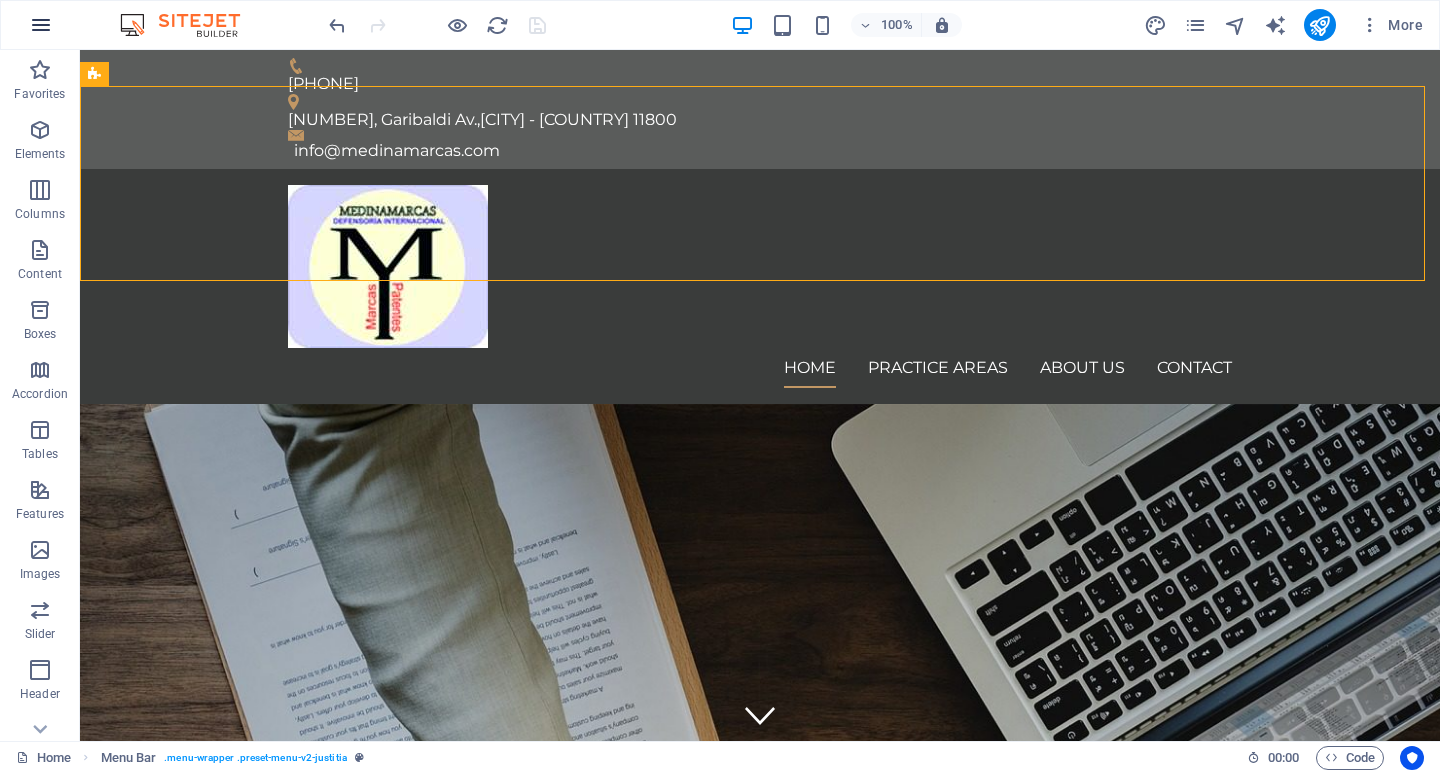 click at bounding box center (41, 25) 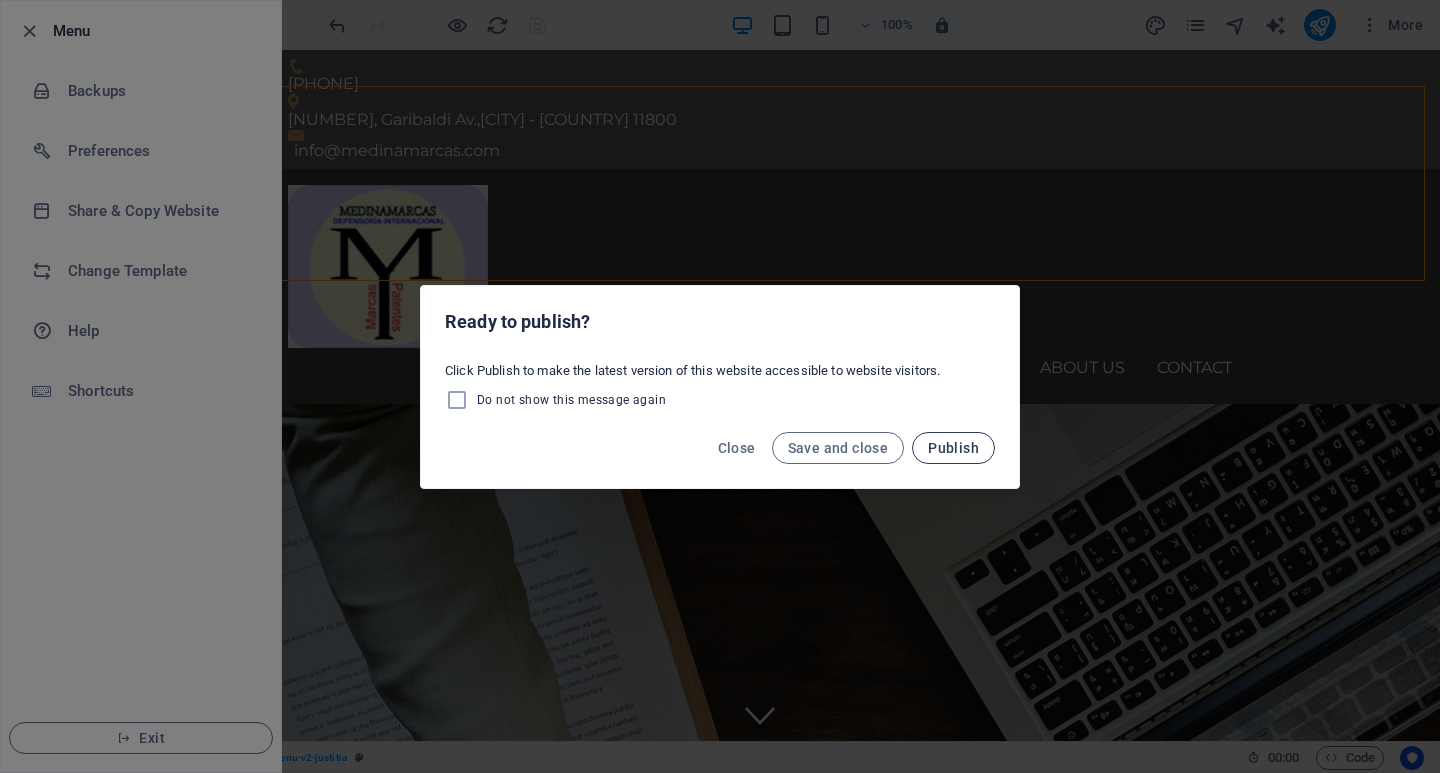click on "Publish" at bounding box center (953, 448) 